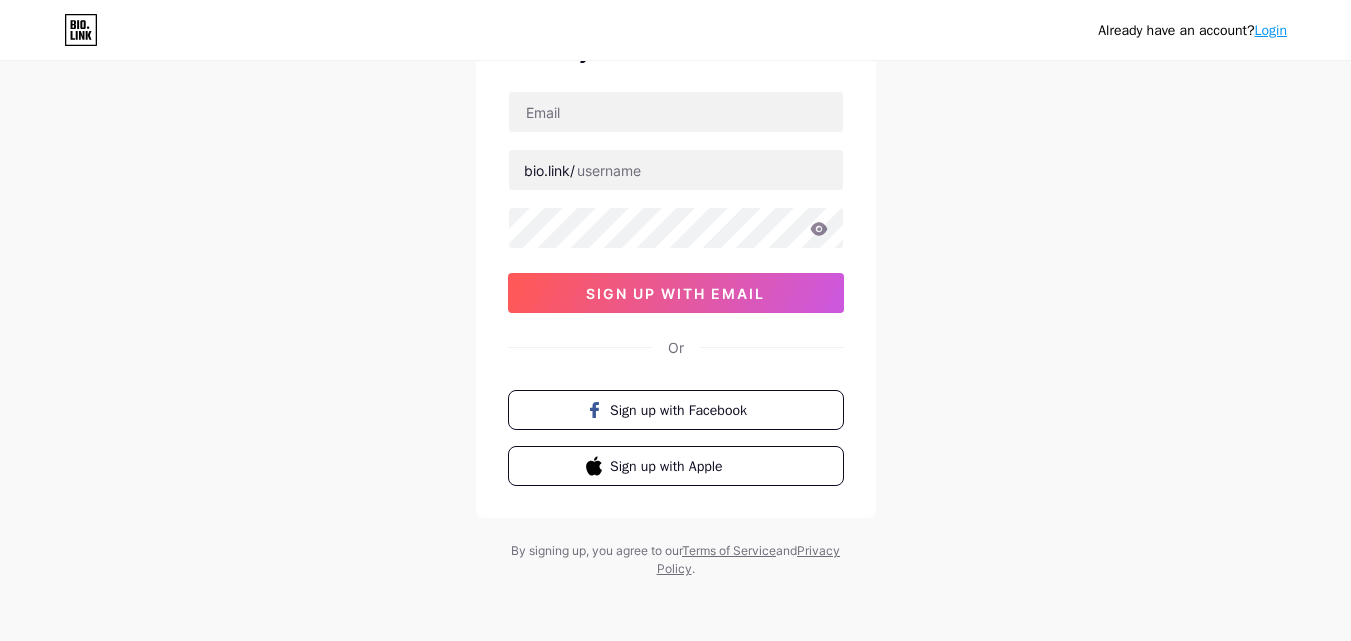 scroll, scrollTop: 0, scrollLeft: 0, axis: both 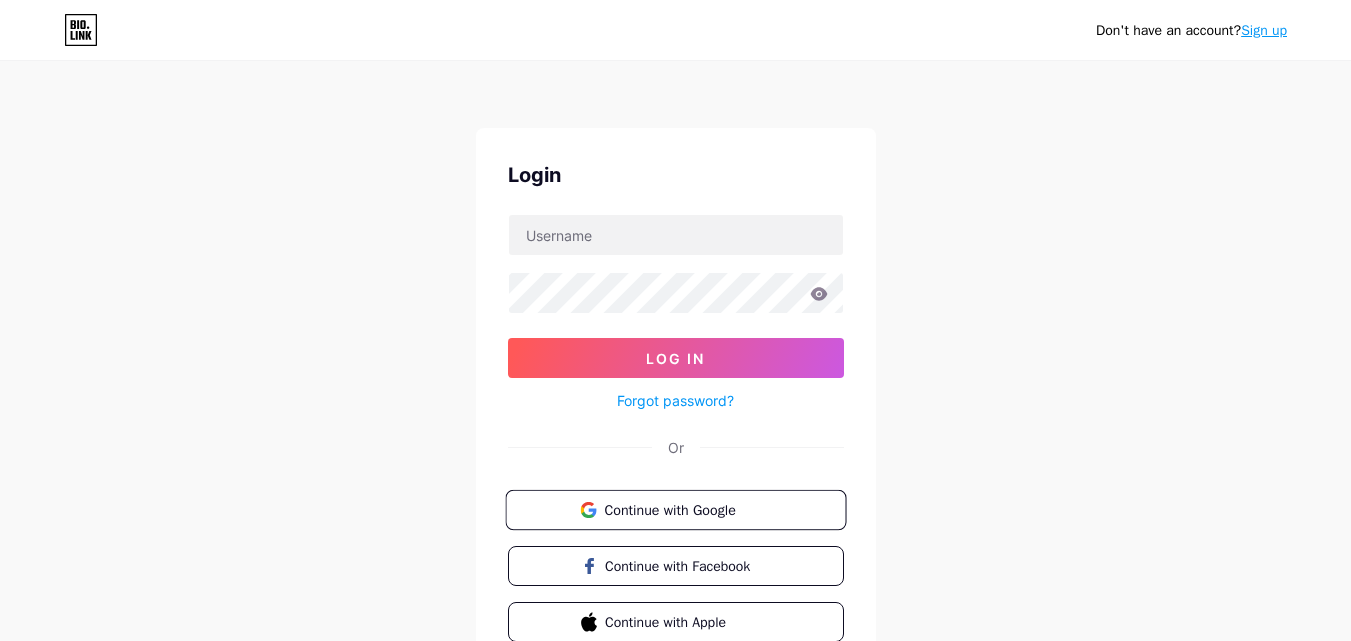 click on "Continue with Google" at bounding box center (687, 509) 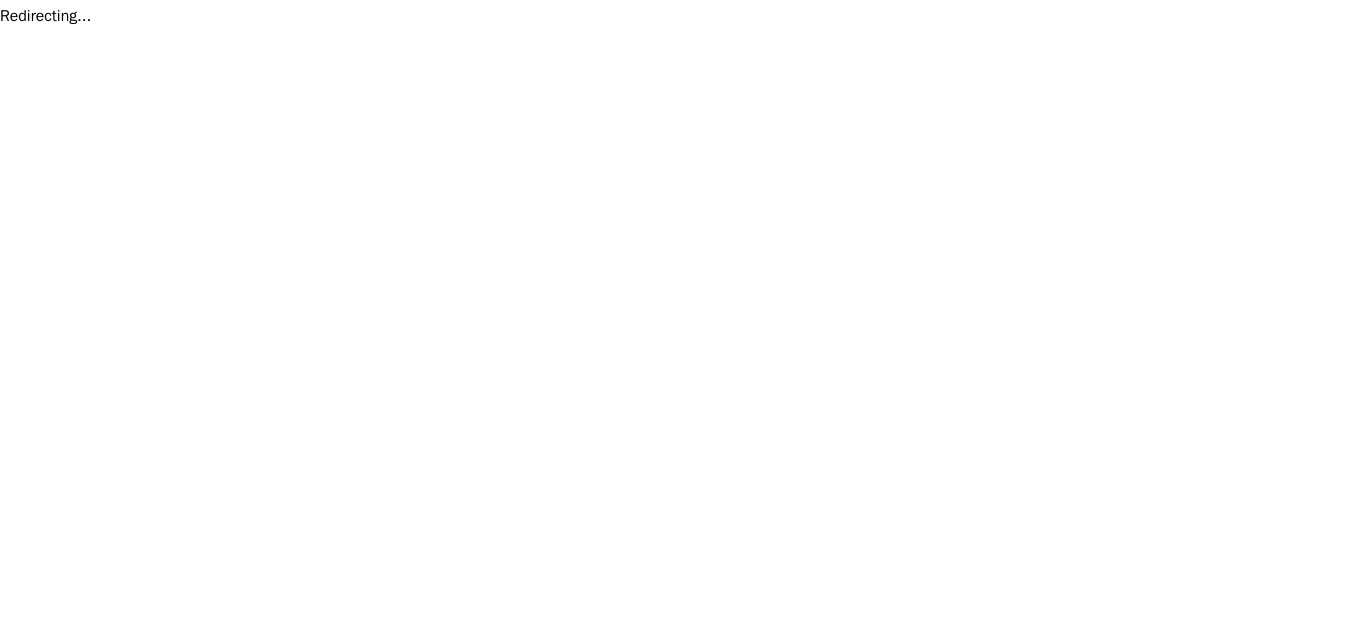 scroll, scrollTop: 0, scrollLeft: 0, axis: both 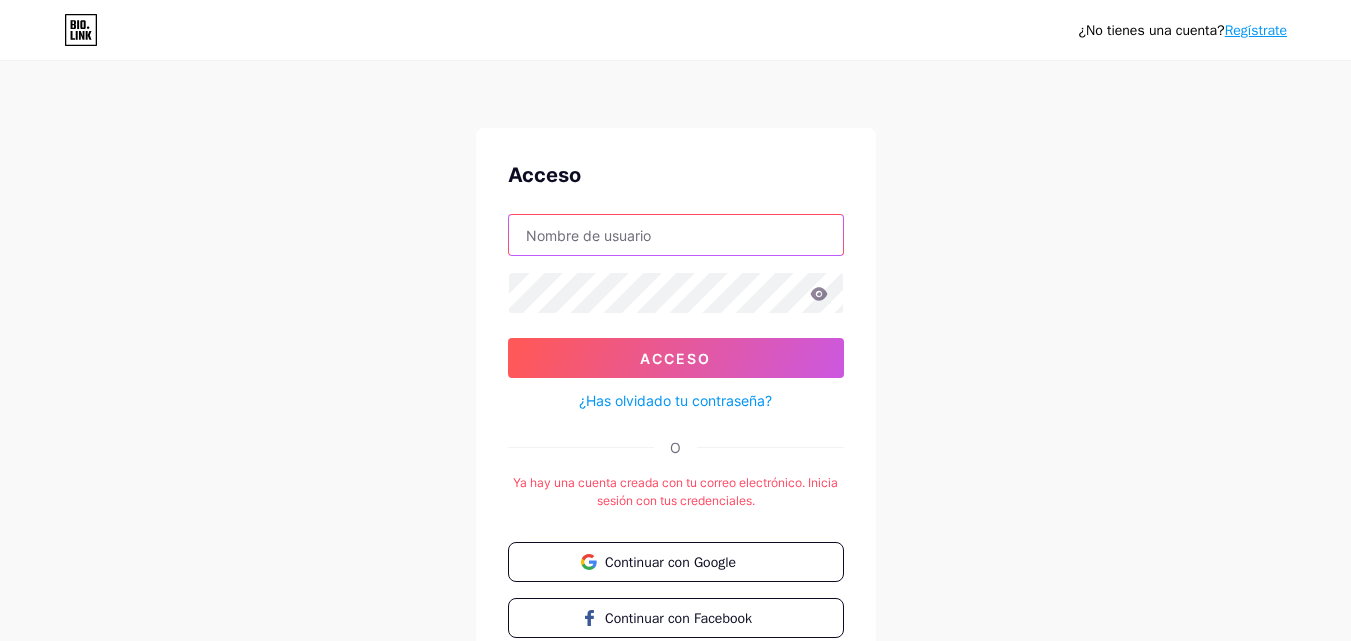 click at bounding box center (676, 235) 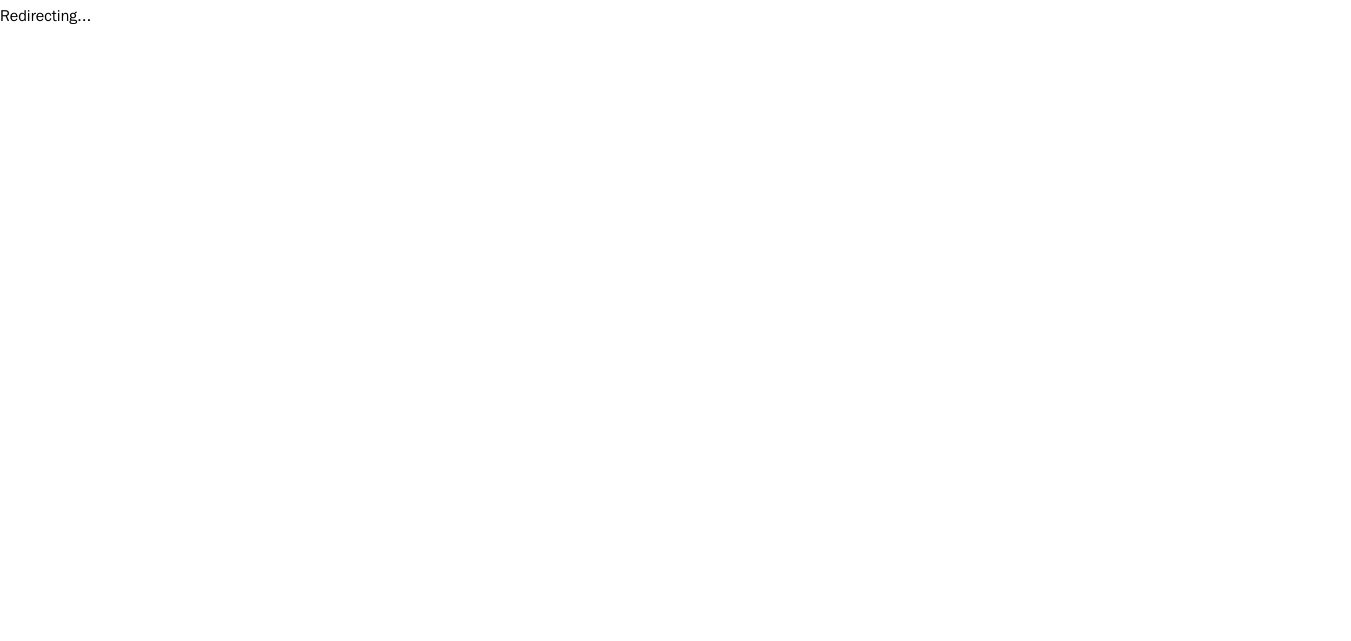 scroll, scrollTop: 0, scrollLeft: 0, axis: both 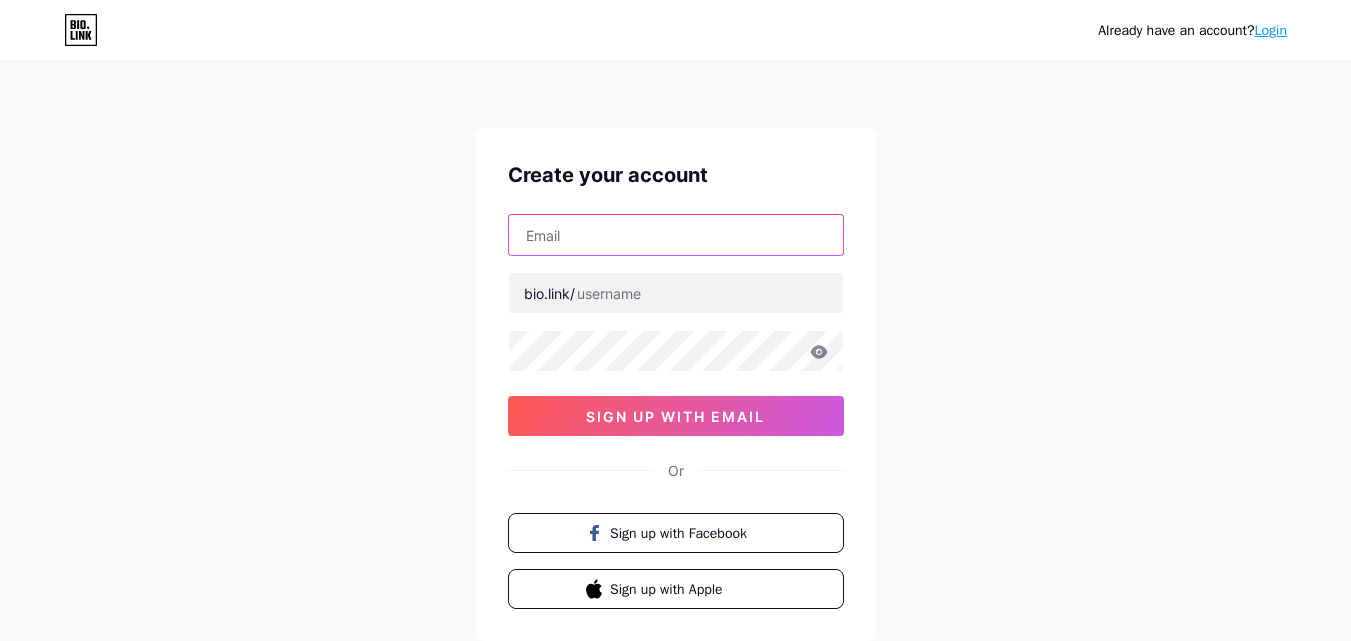 drag, startPoint x: 1194, startPoint y: 4, endPoint x: 604, endPoint y: 232, distance: 632.5219 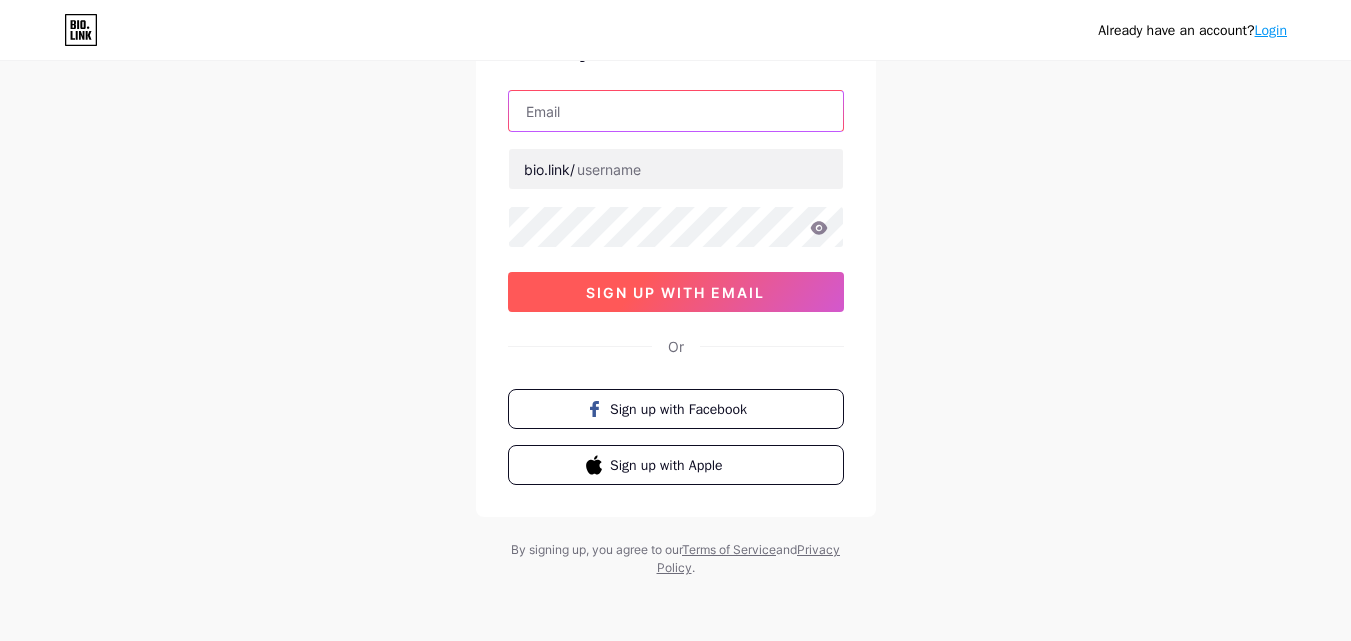 scroll, scrollTop: 0, scrollLeft: 0, axis: both 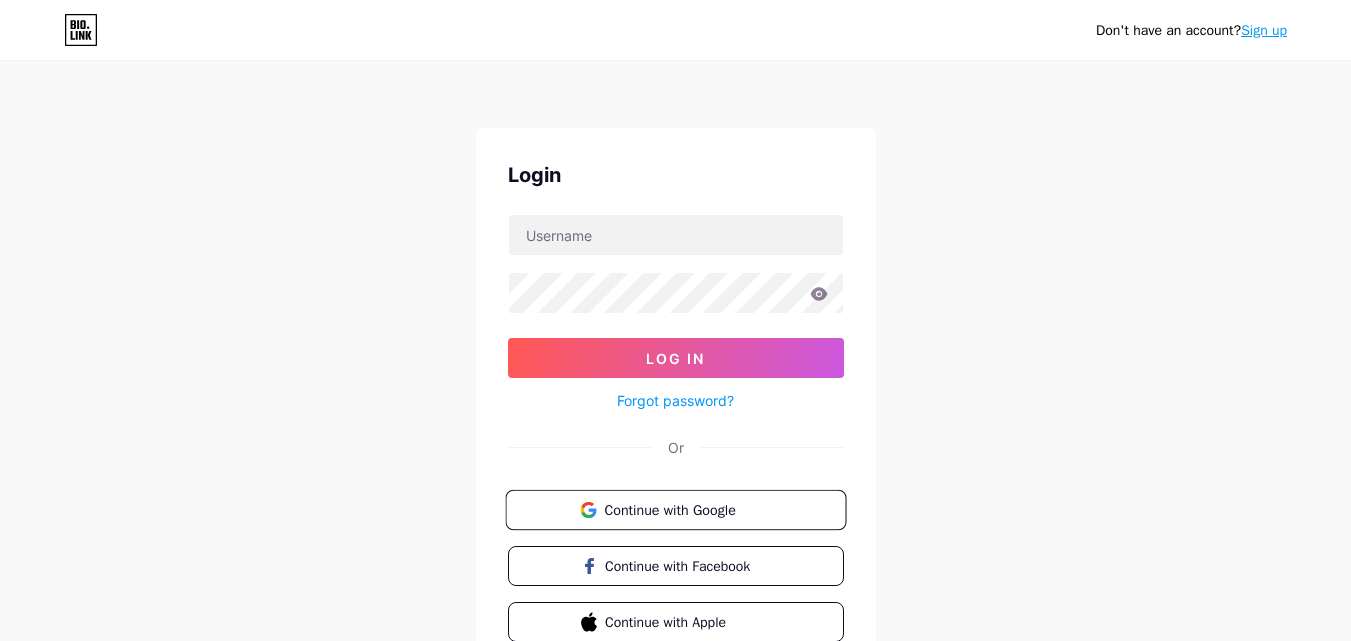click on "Continue with Google" at bounding box center [675, 510] 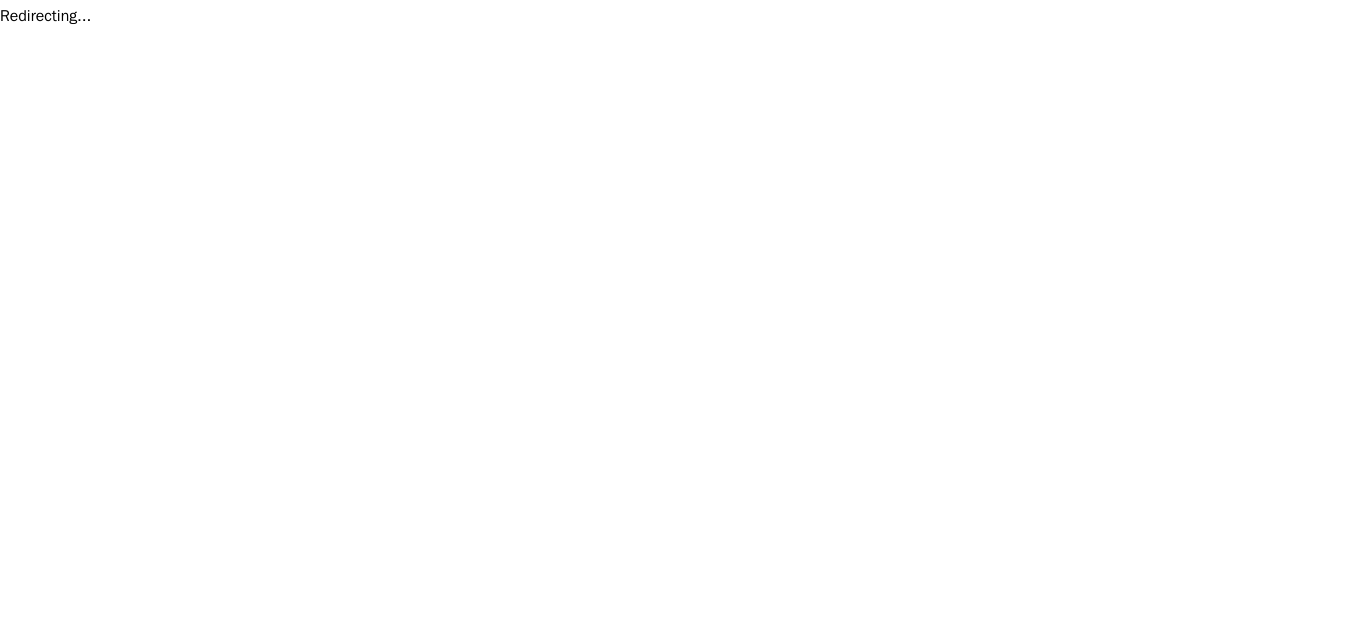 scroll, scrollTop: 0, scrollLeft: 0, axis: both 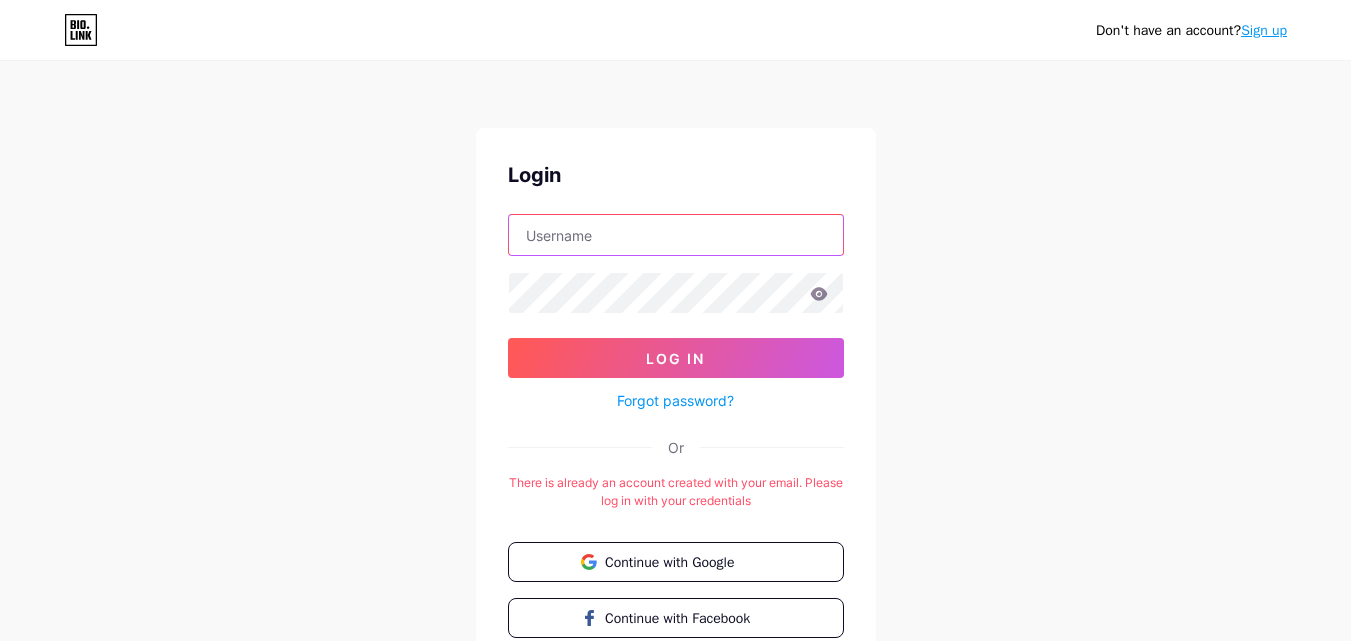 click at bounding box center (676, 235) 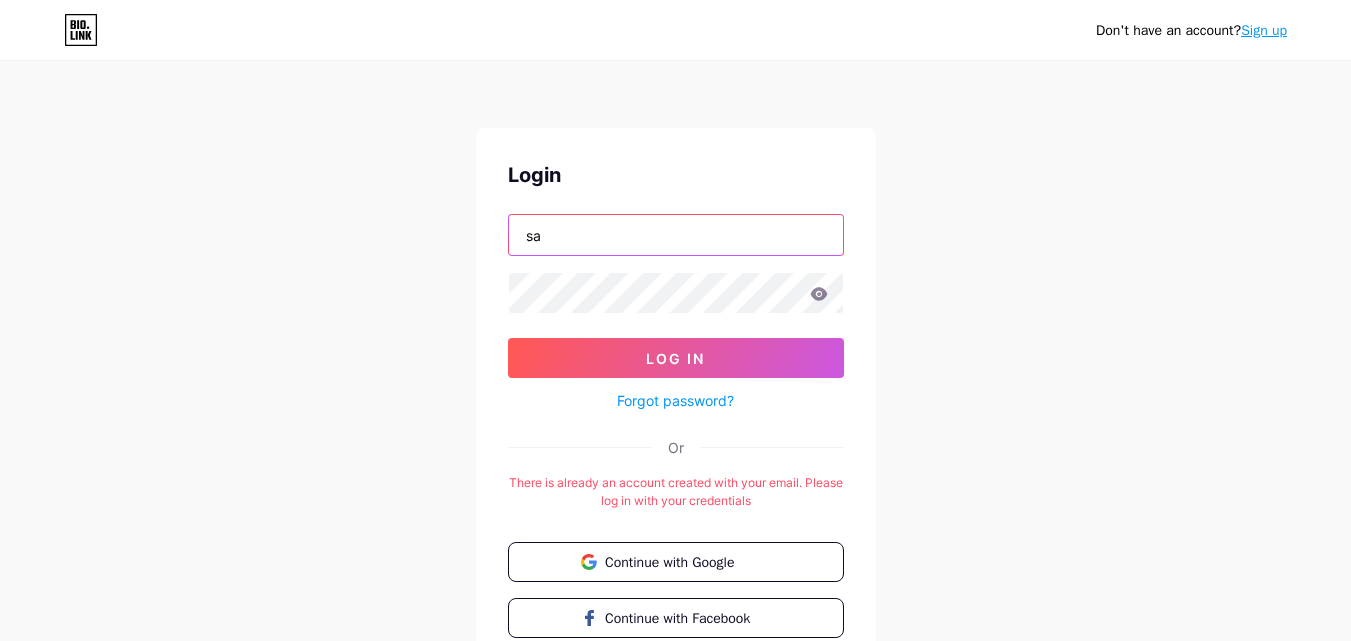 type on "s" 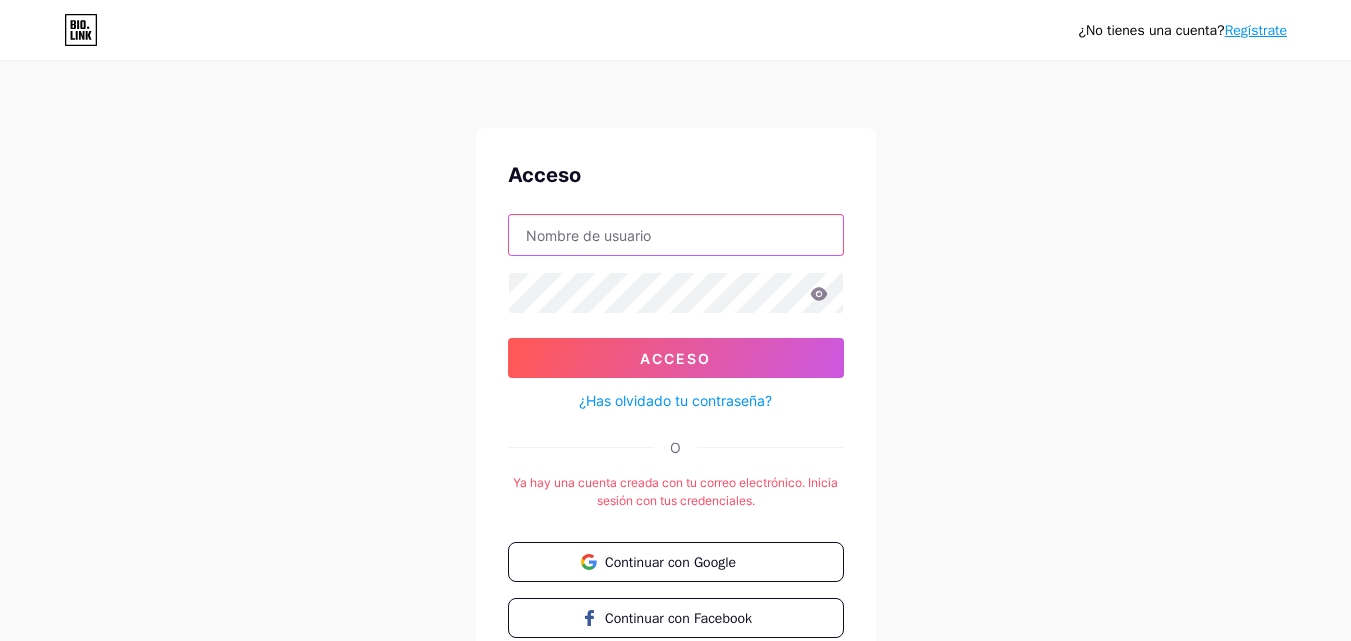 click at bounding box center (676, 235) 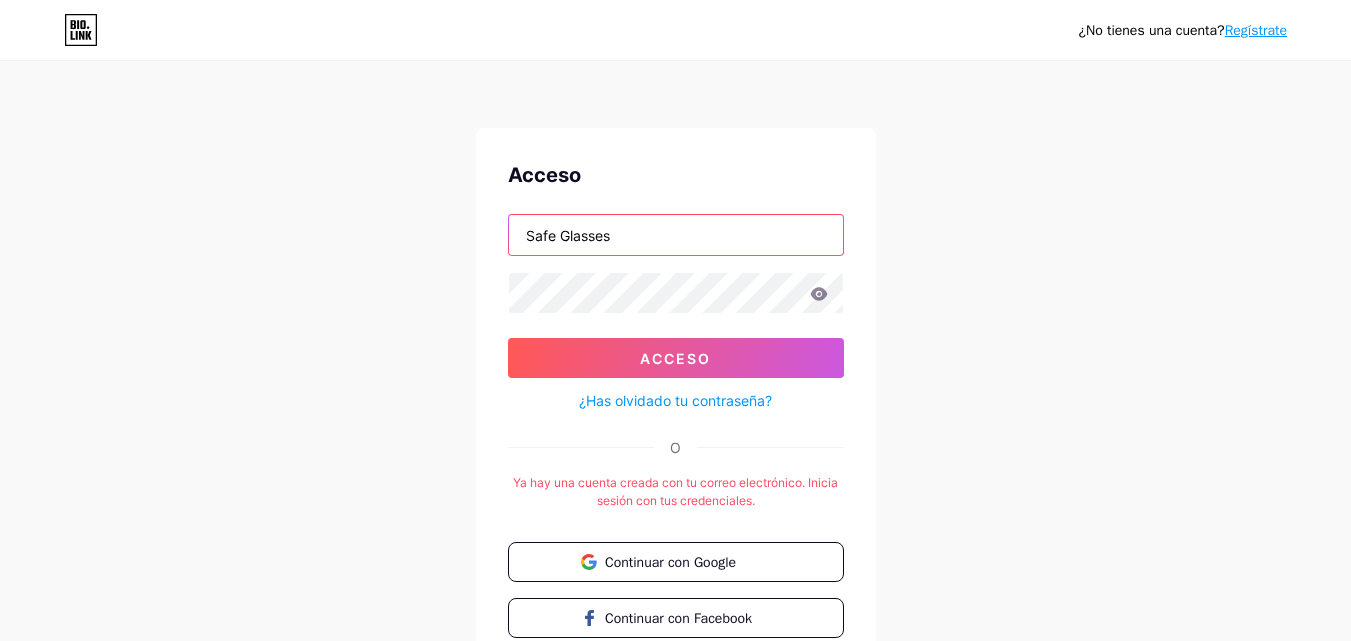 type on "Safe Glasses" 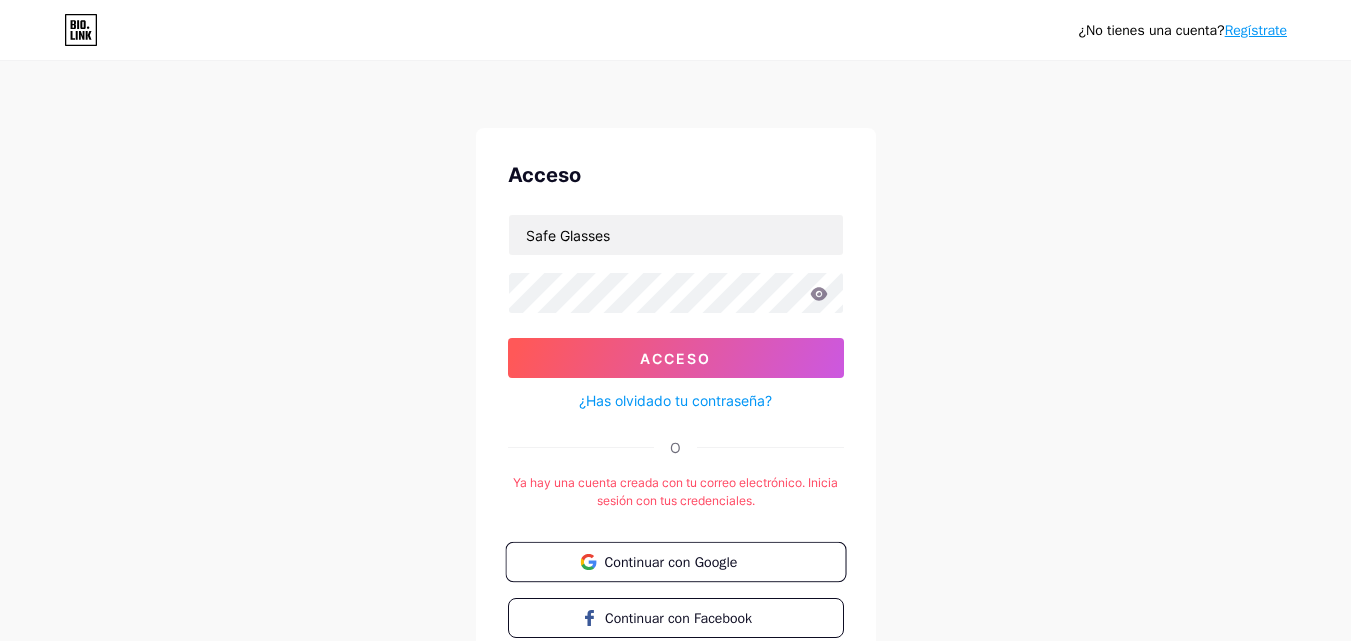 click on "Continuar con Google" at bounding box center (675, 562) 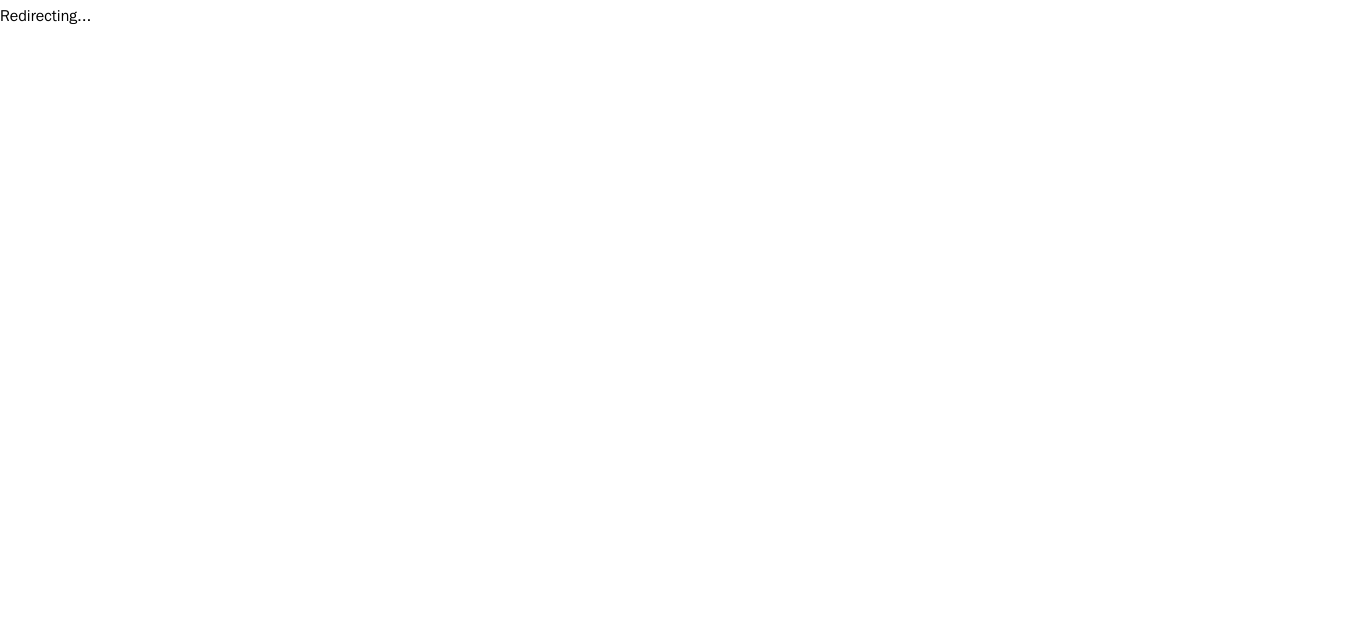 scroll, scrollTop: 0, scrollLeft: 0, axis: both 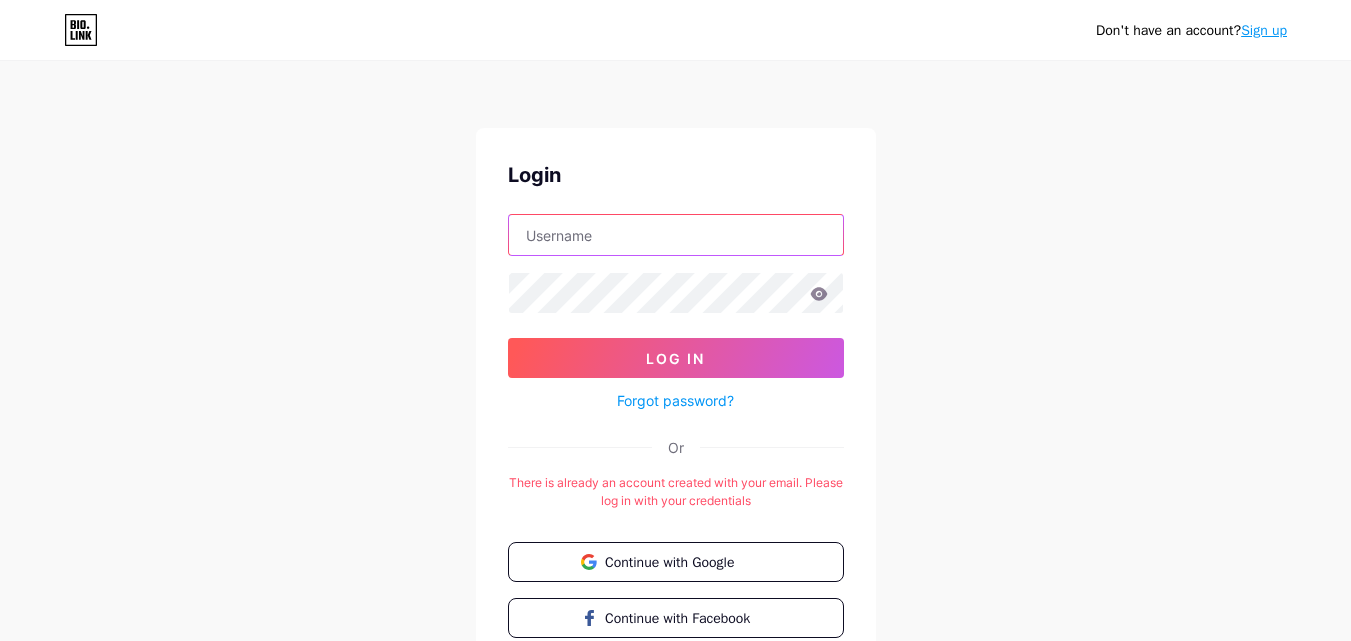 click at bounding box center (676, 235) 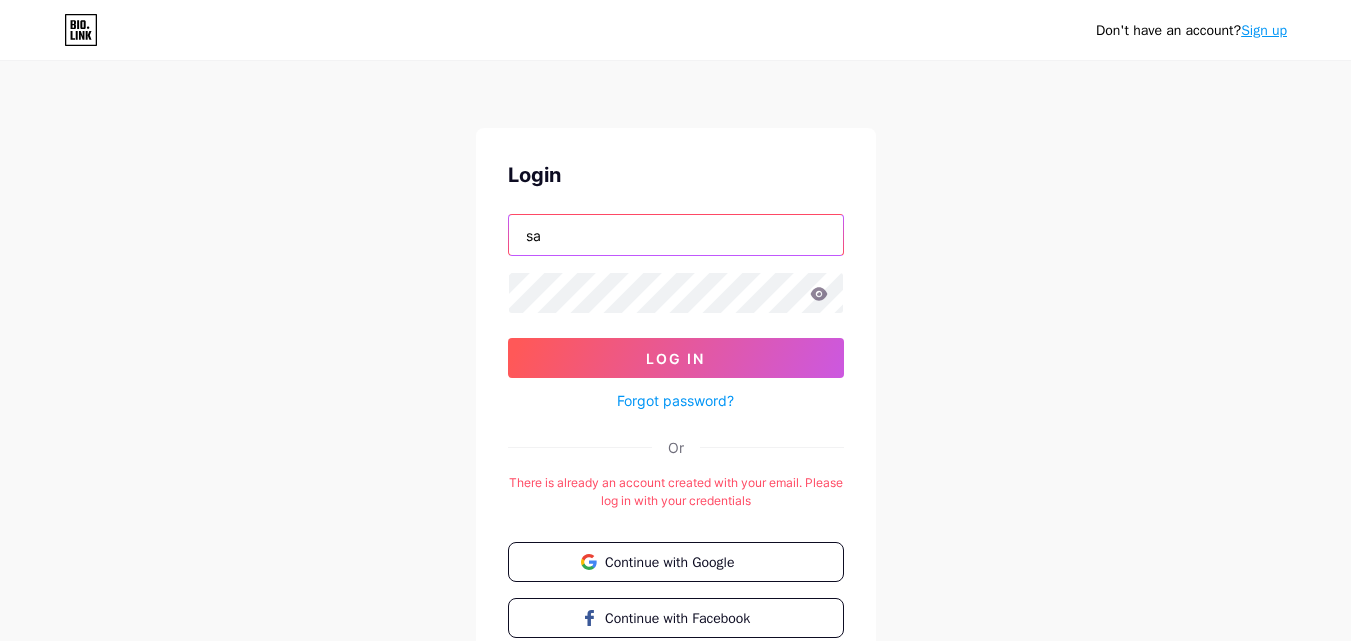 type on "s" 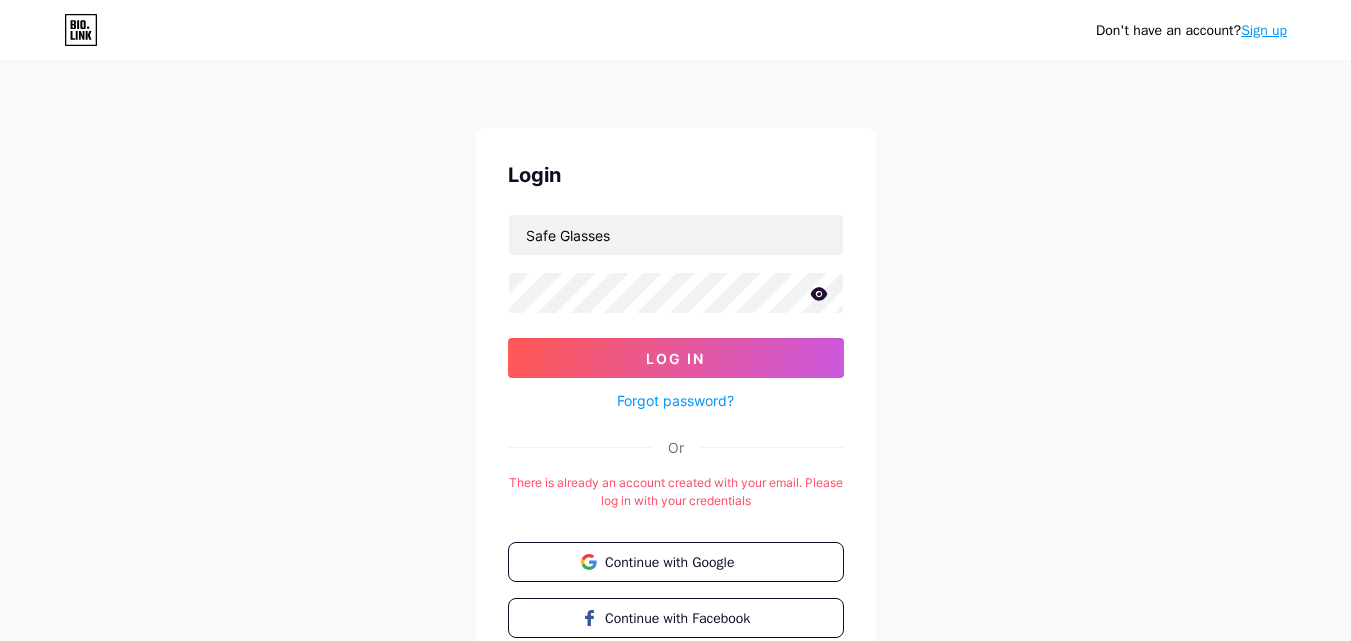 click 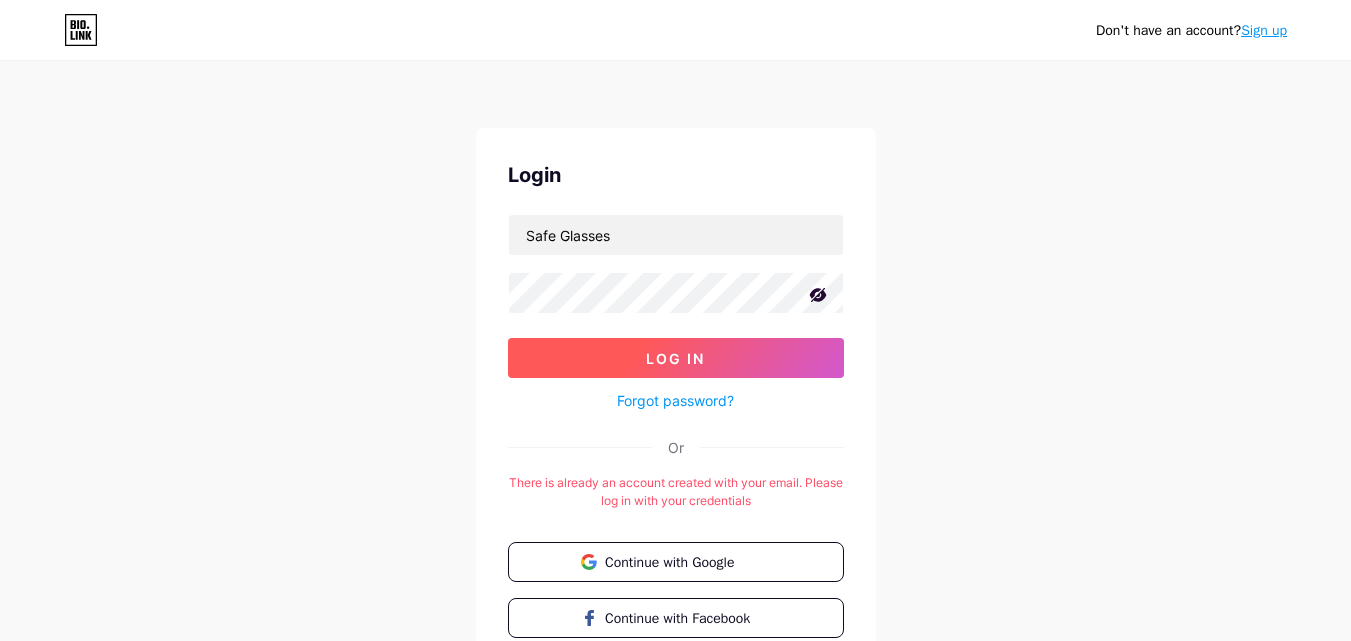 click on "Log In" at bounding box center [676, 358] 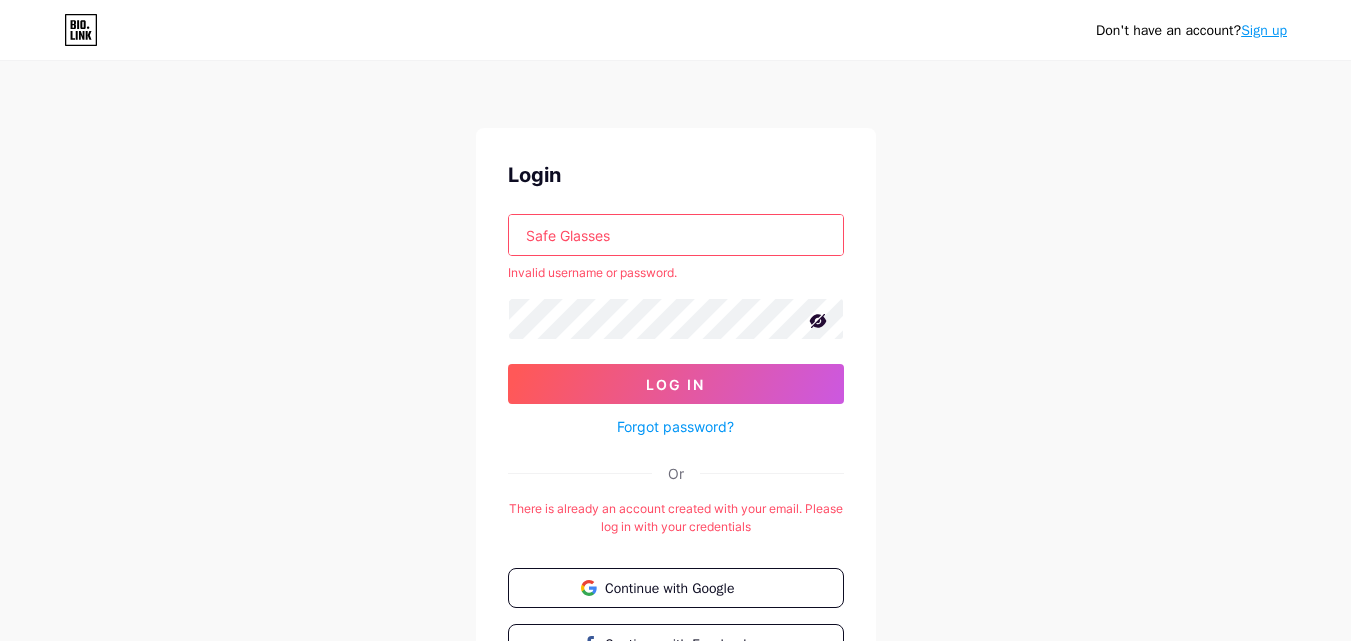 click on "Safe Glasses" at bounding box center (676, 235) 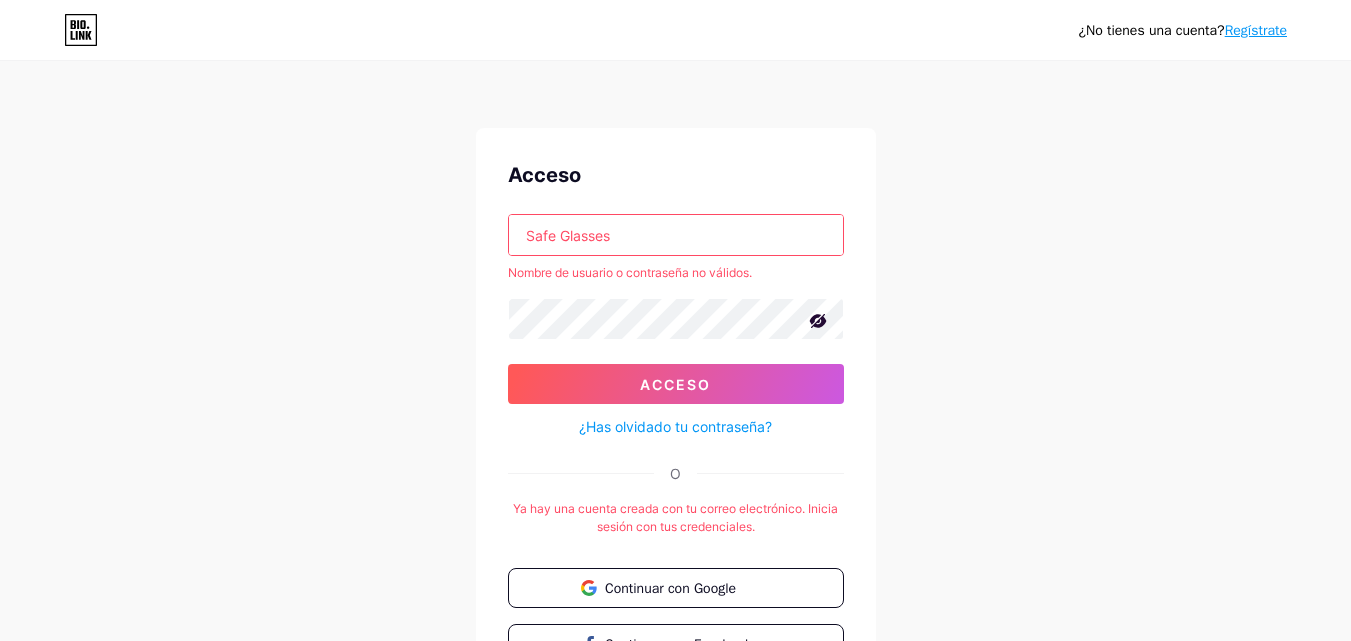click on "Safe Glasses" at bounding box center (676, 235) 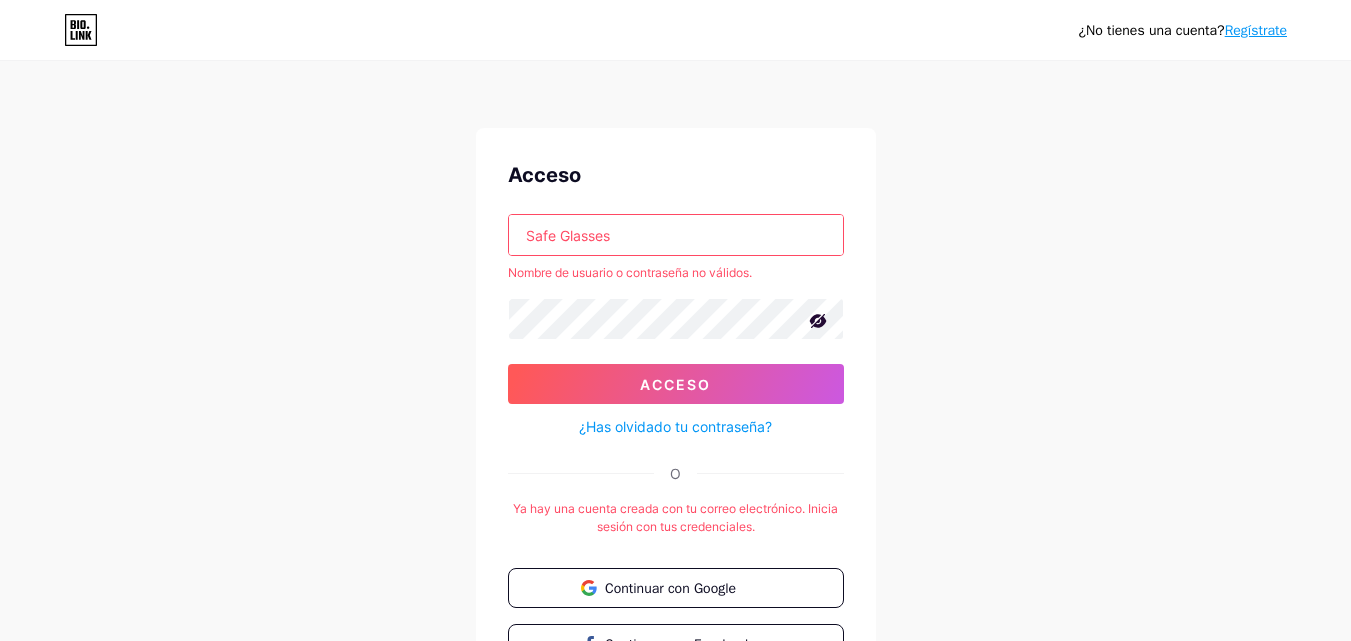 click on "Safe Glasses" at bounding box center (676, 235) 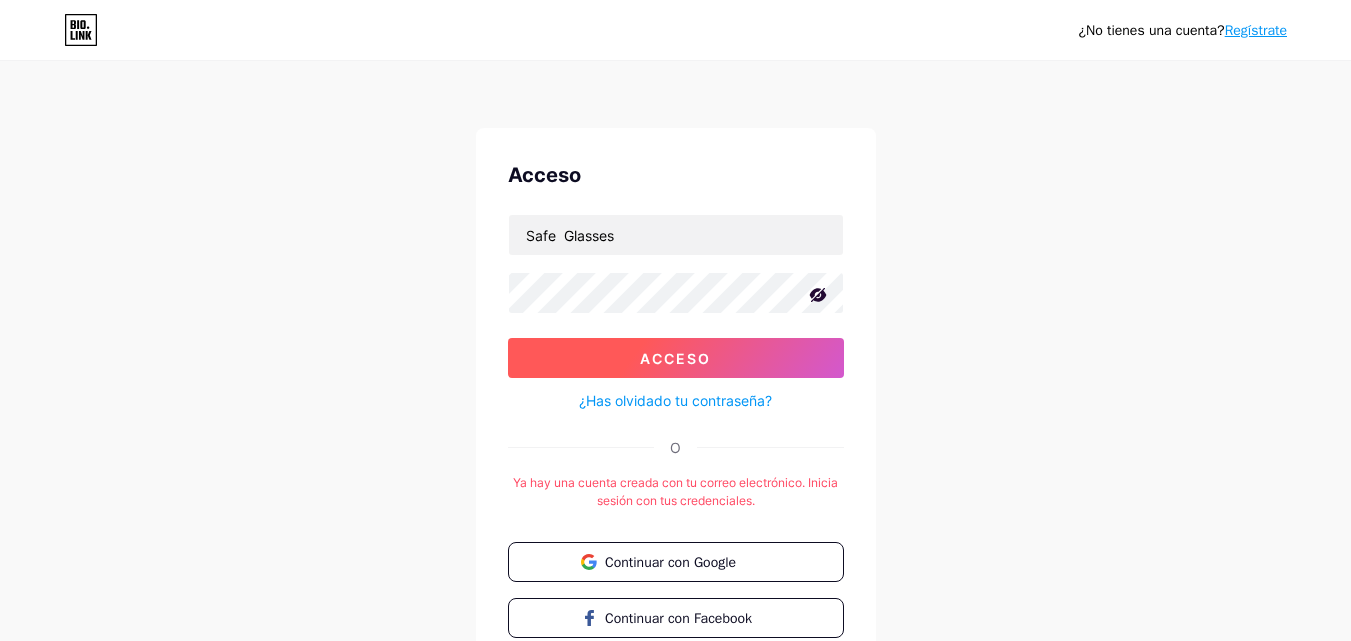 click on "Acceso" at bounding box center (676, 358) 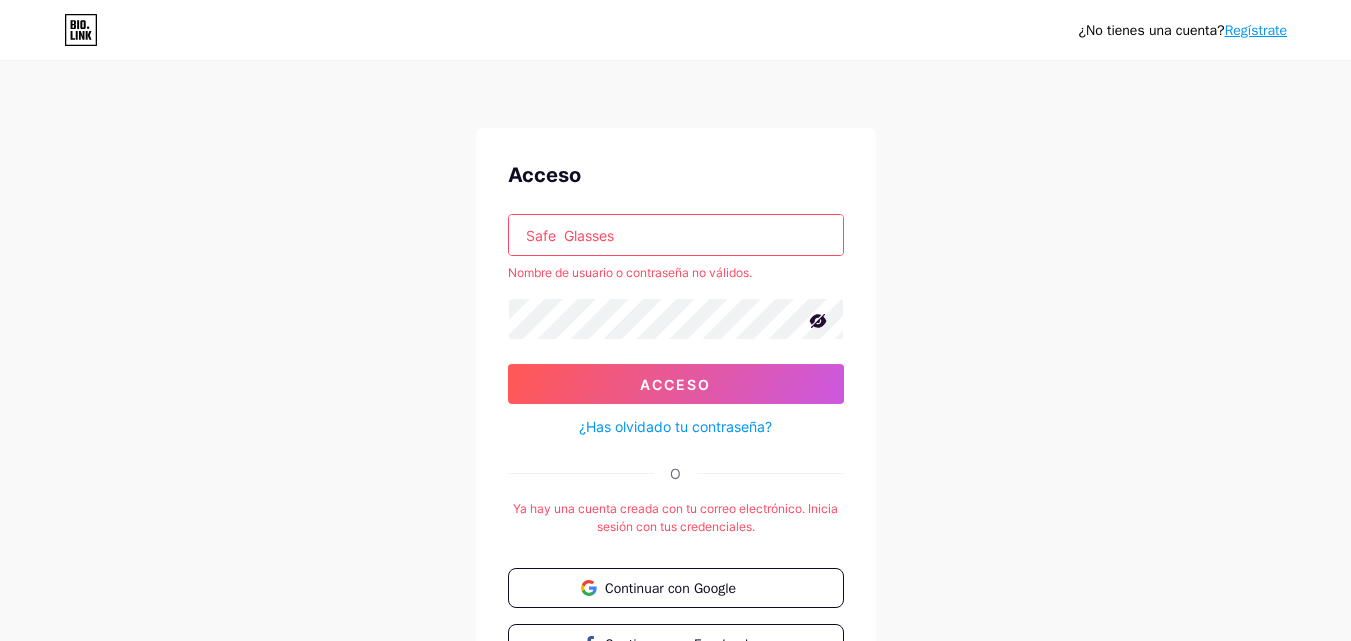 click on "Safe  Glasses" at bounding box center [676, 235] 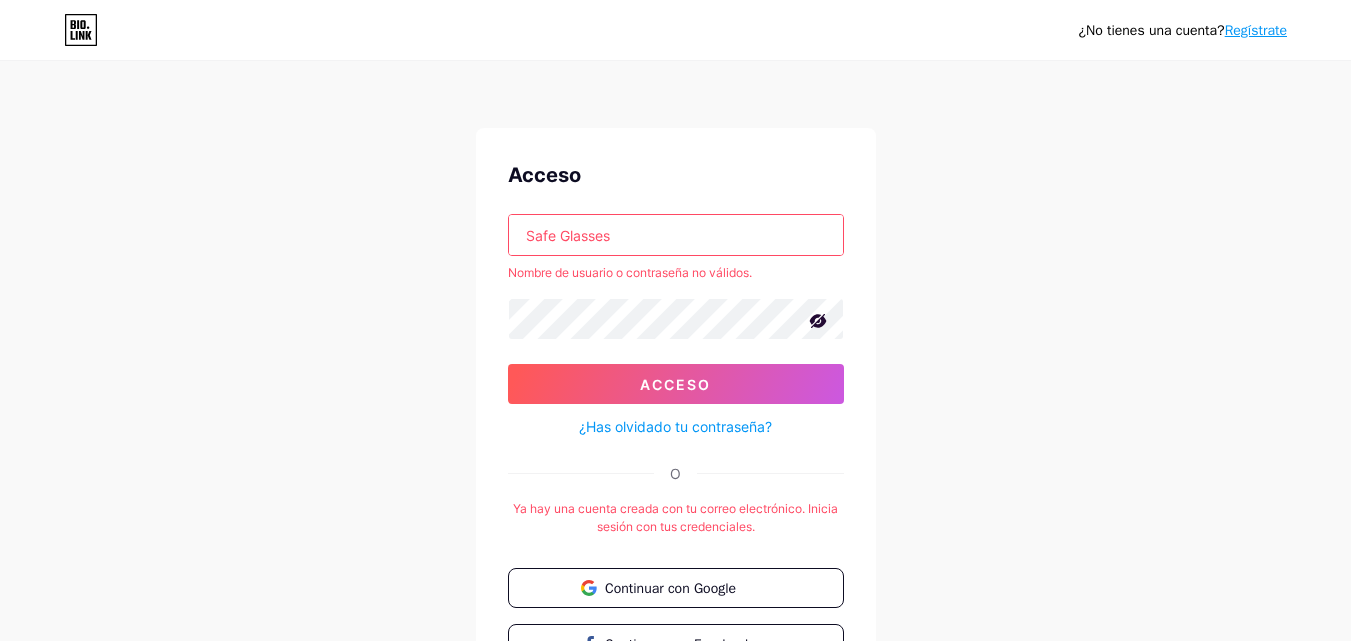 click on "Safe Glasses" at bounding box center [676, 235] 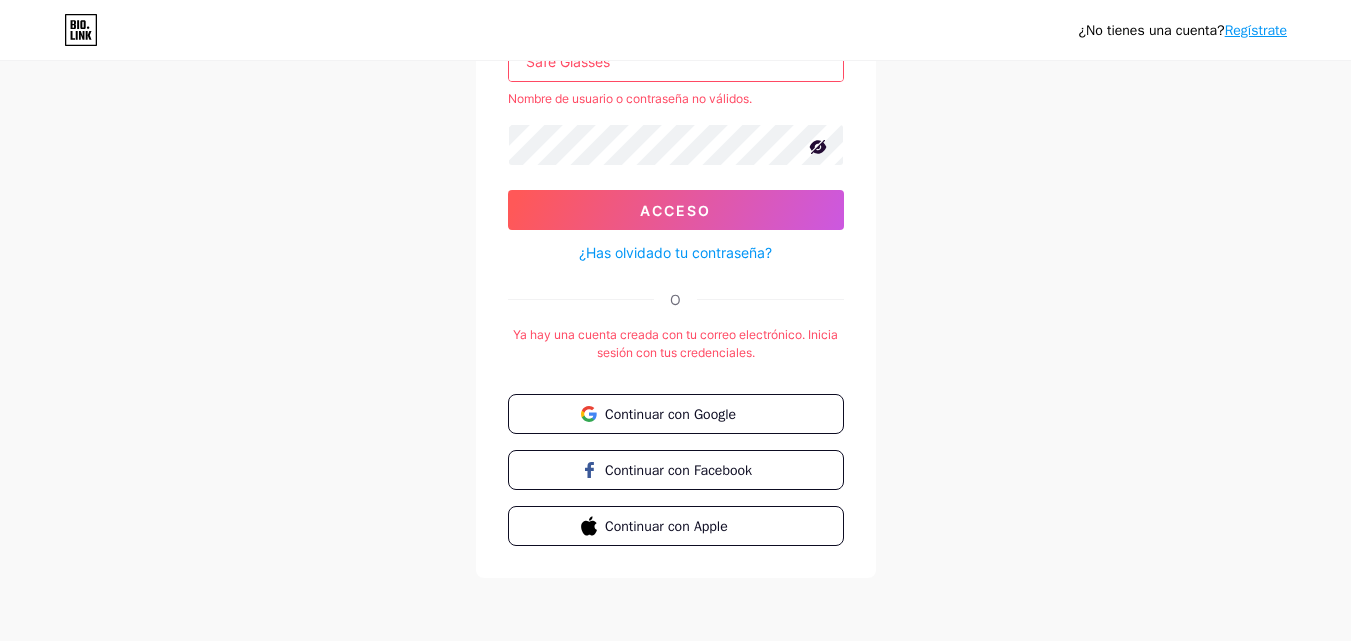 type on "Safe Glasses" 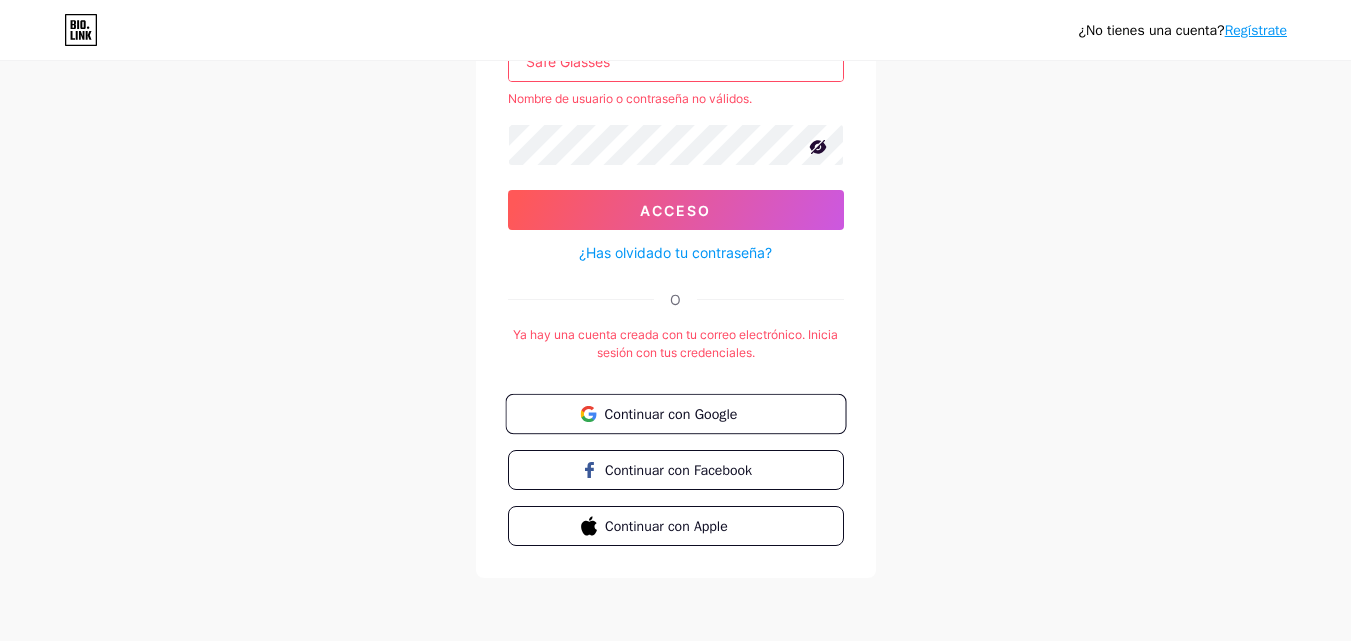 drag, startPoint x: 672, startPoint y: 438, endPoint x: 672, endPoint y: 423, distance: 15 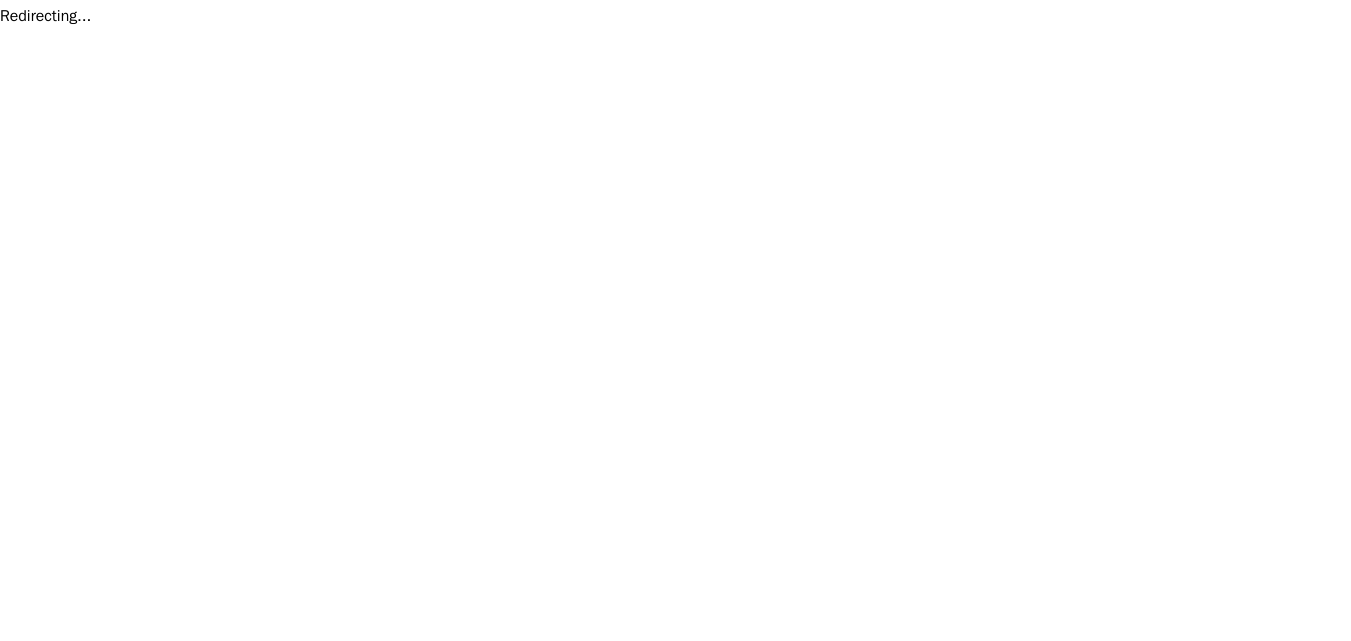 scroll, scrollTop: 0, scrollLeft: 0, axis: both 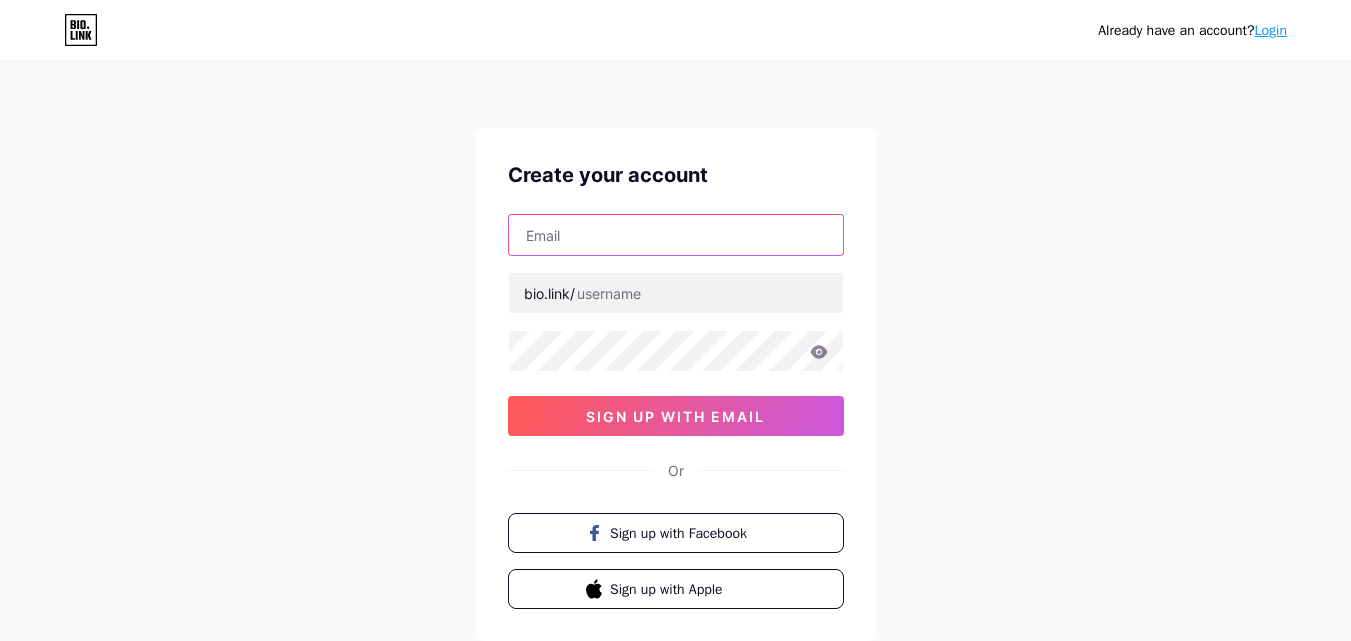click at bounding box center (676, 235) 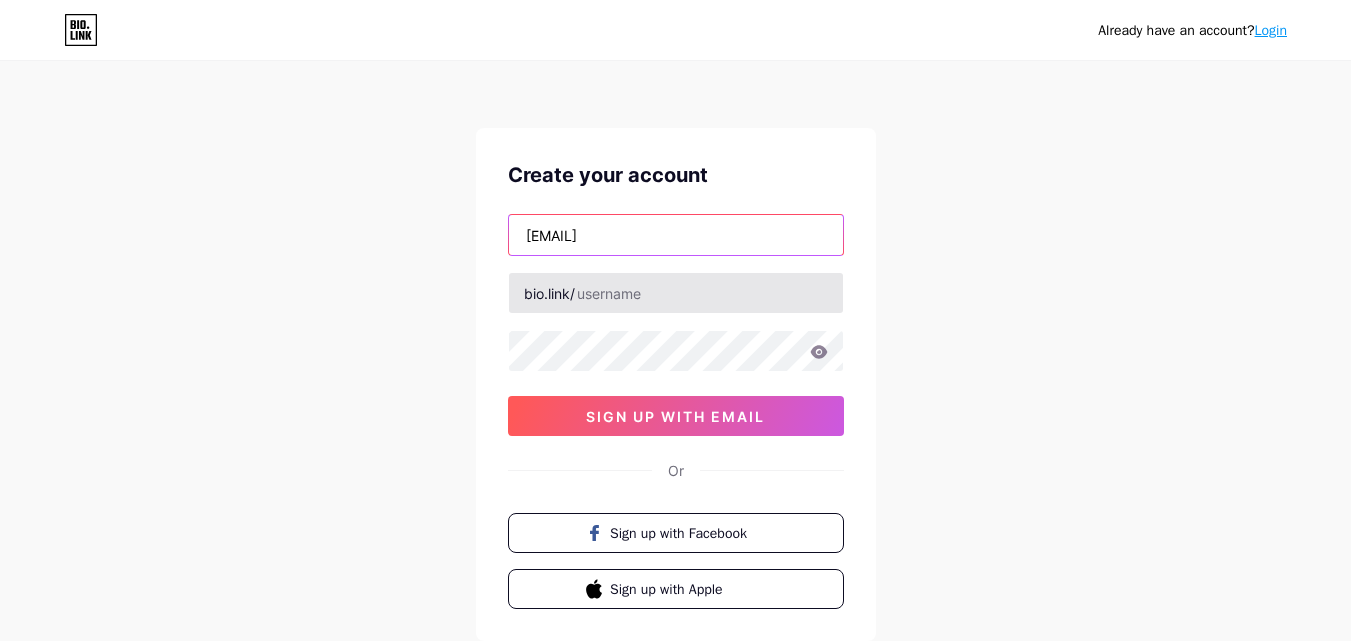 type on "[EMAIL]" 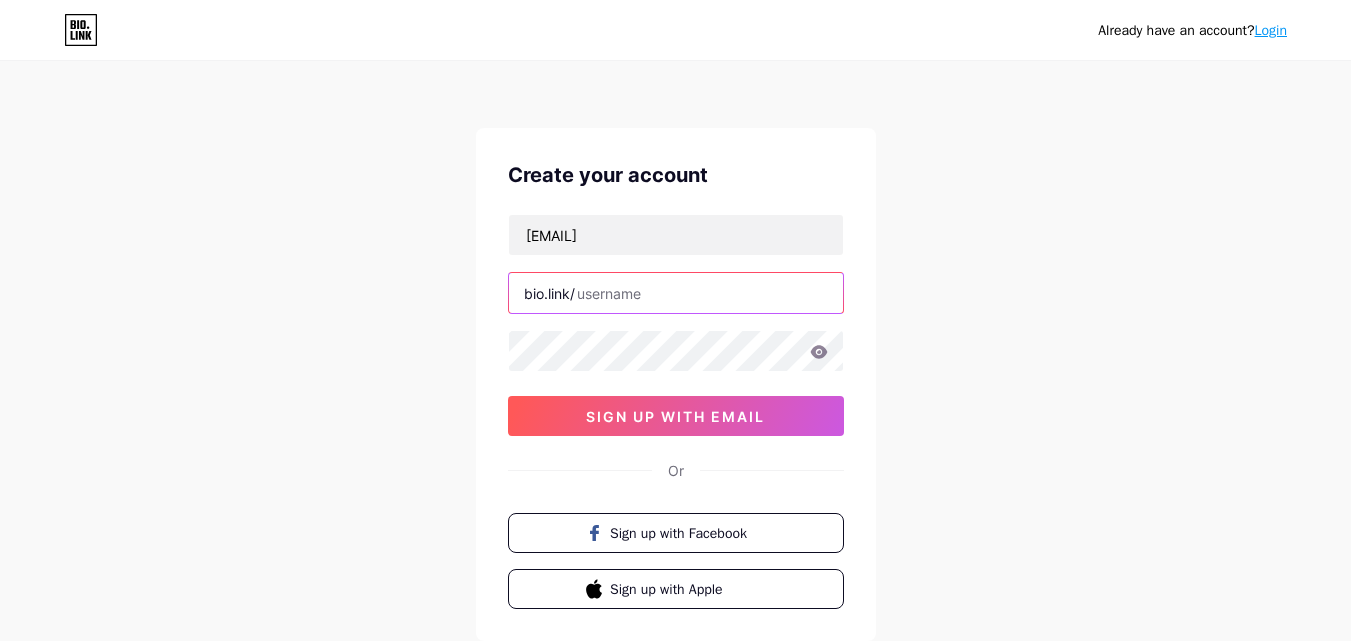 click at bounding box center (676, 293) 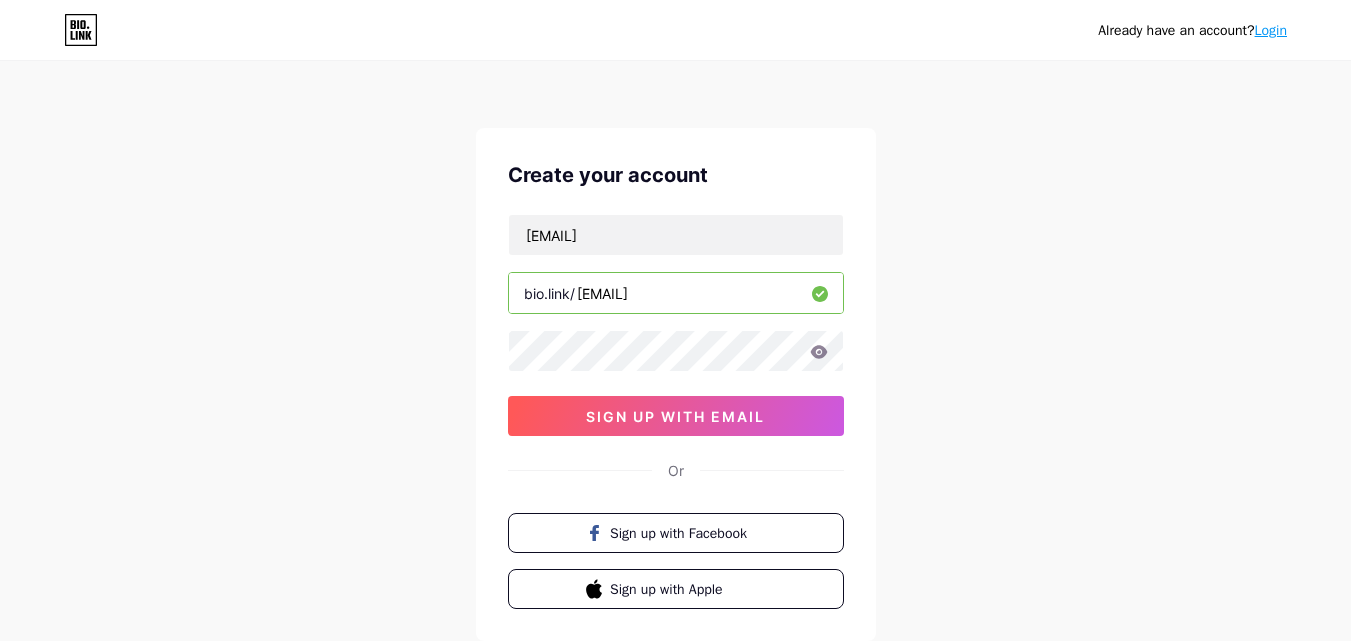 type on "[EMAIL]" 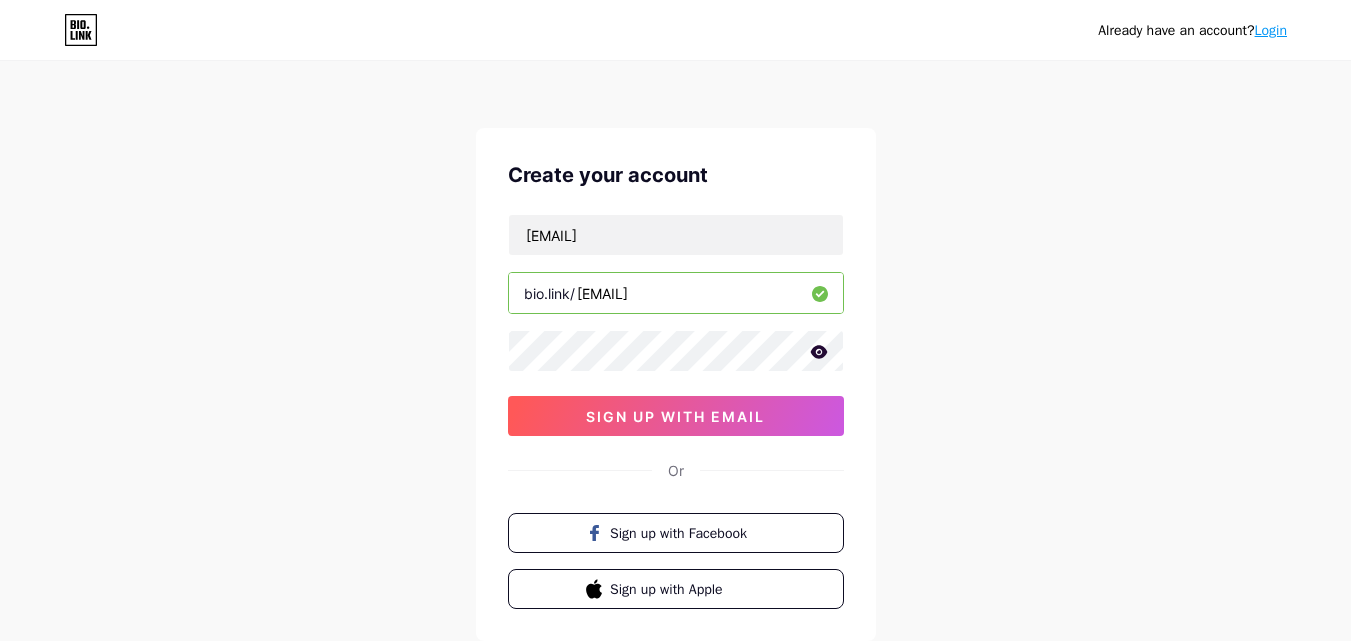 click 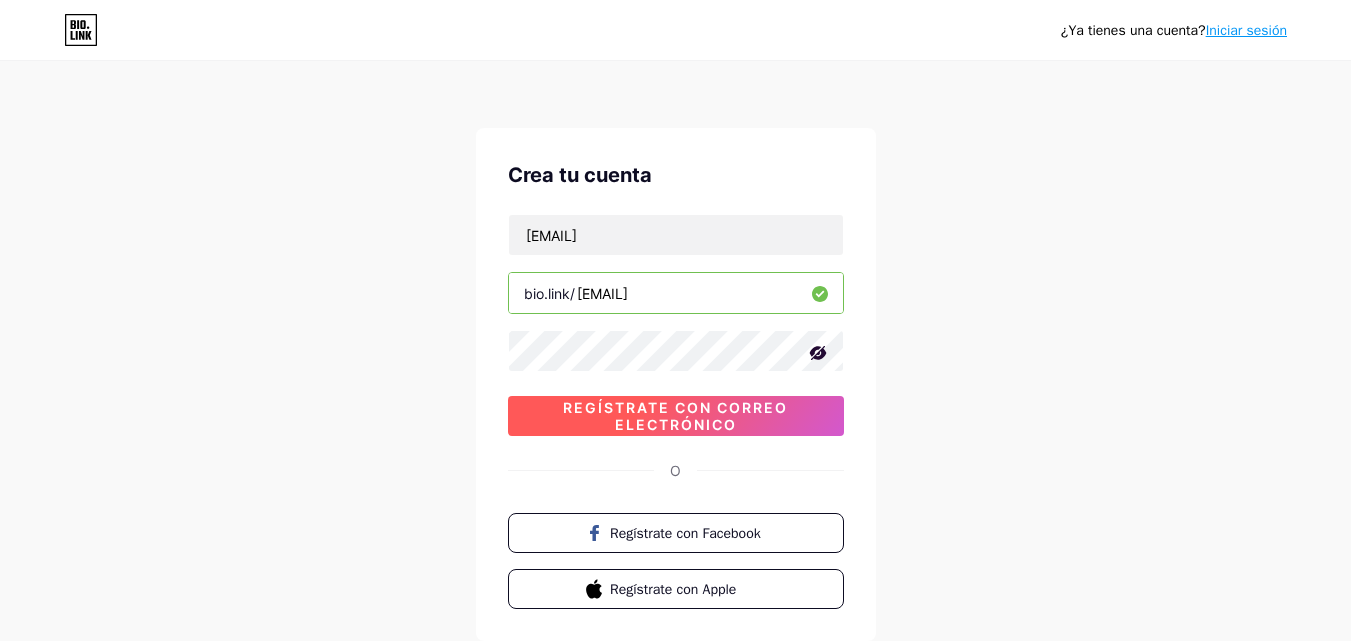 click on "Regístrate con correo electrónico" at bounding box center [676, 416] 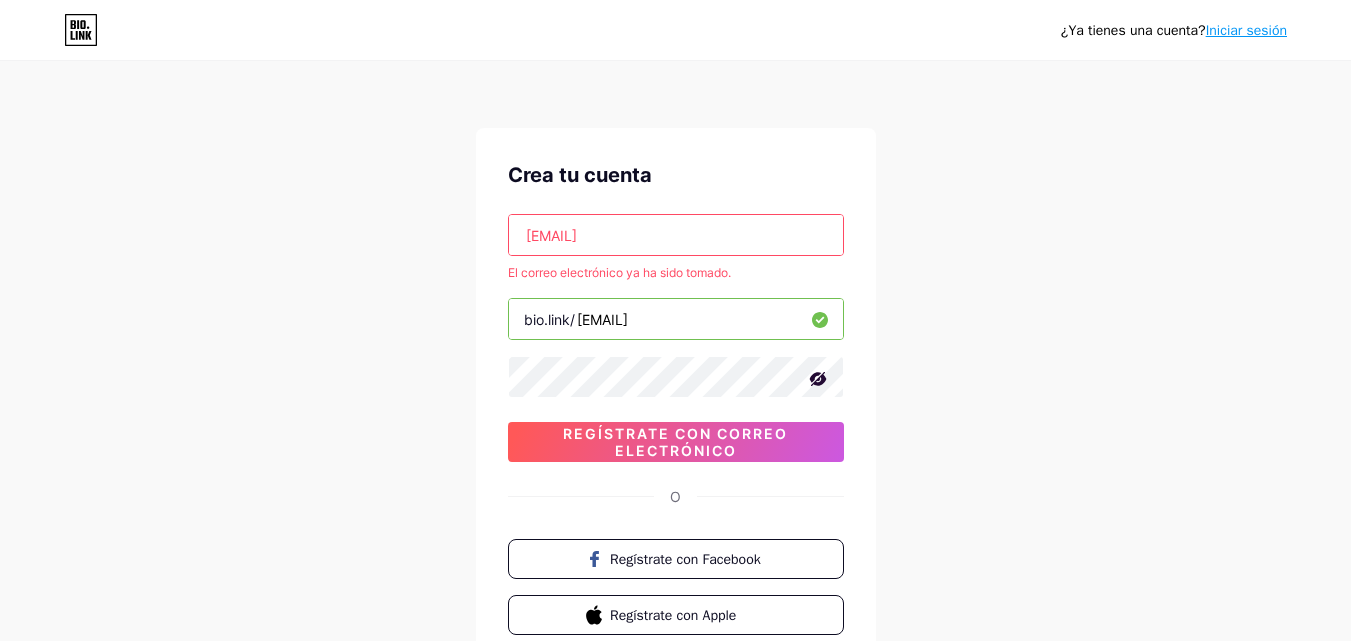 click on "Iniciar sesión" at bounding box center (1246, 30) 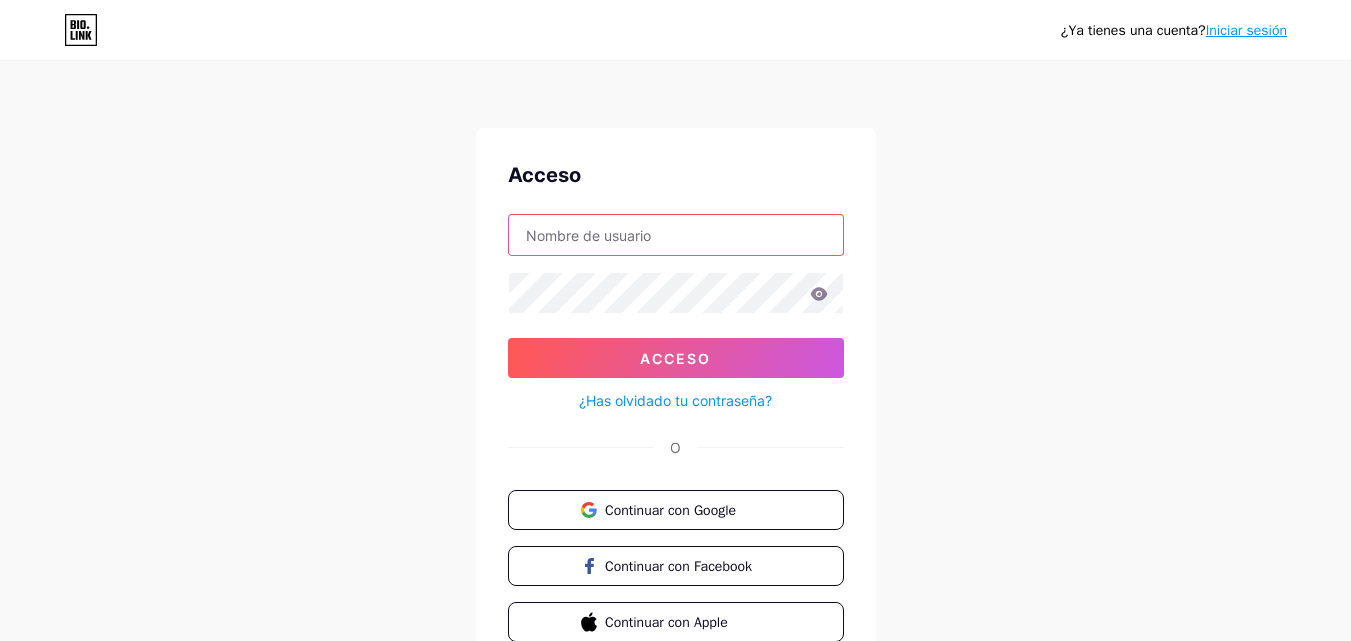 click at bounding box center [676, 235] 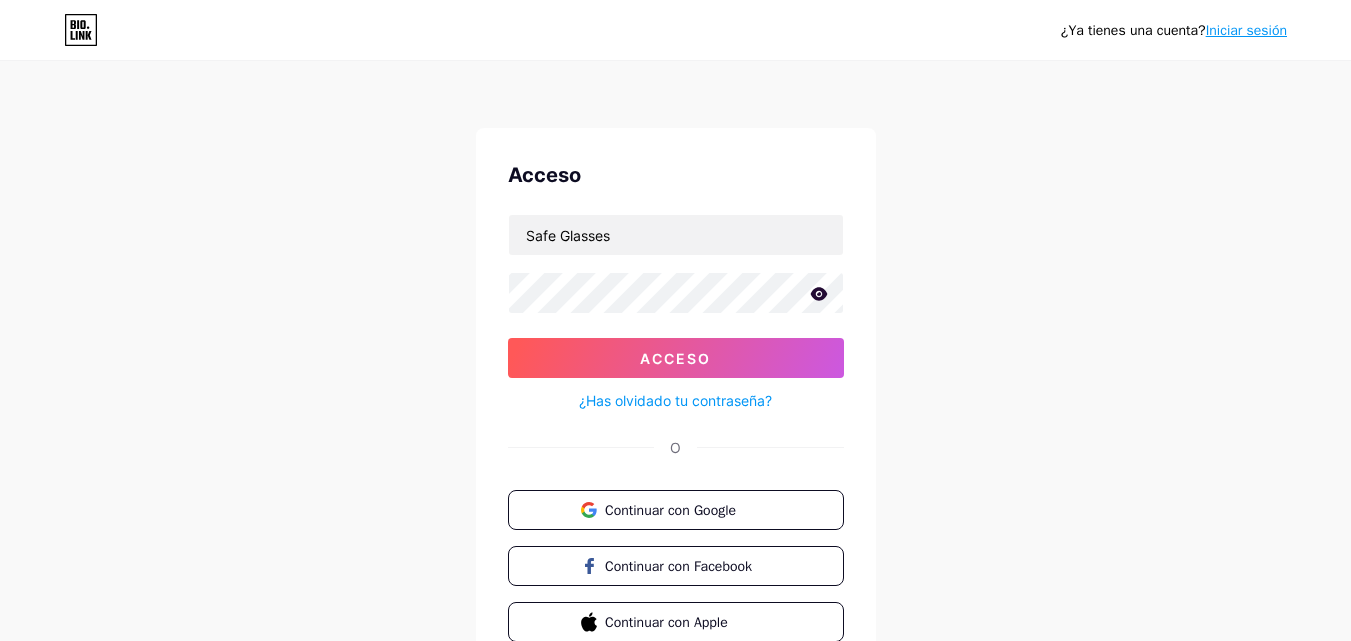 click 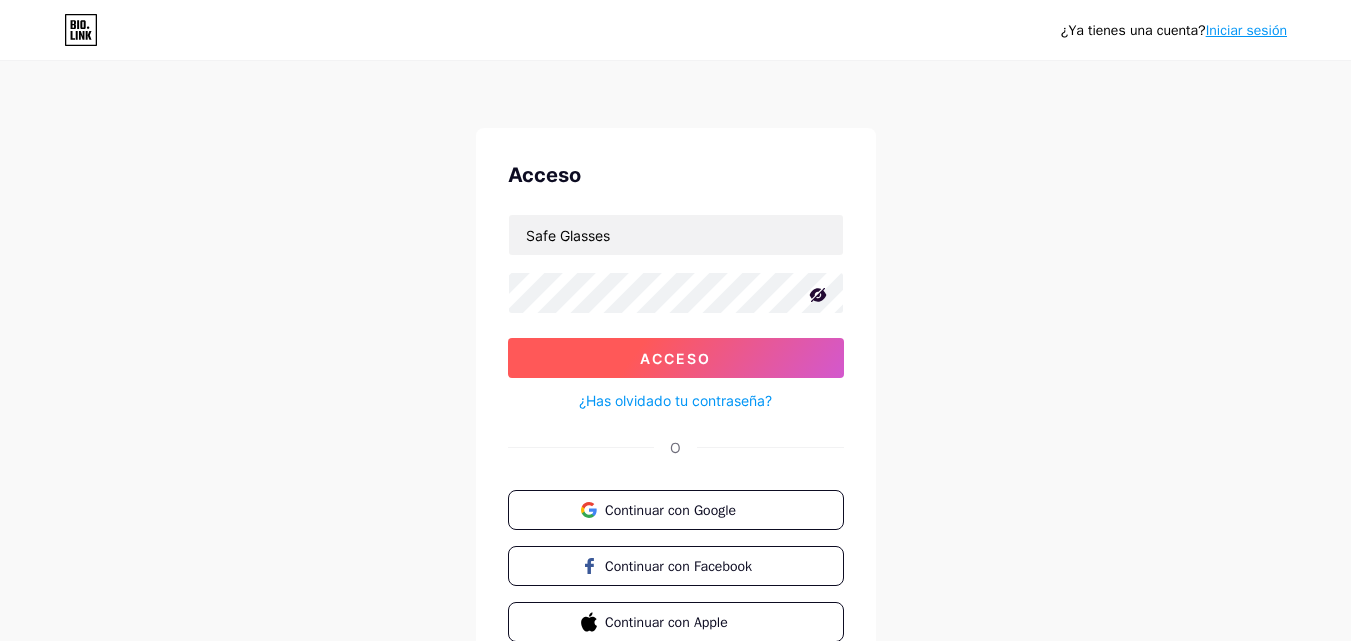 click on "Acceso" at bounding box center (675, 358) 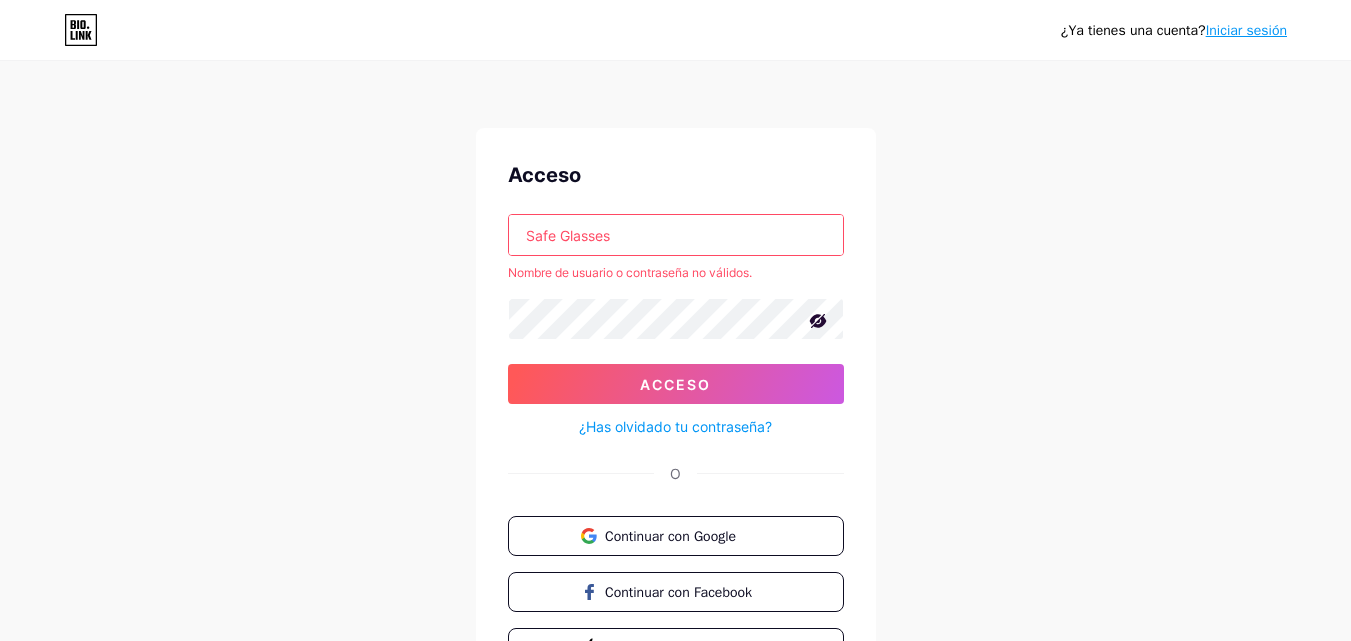 click on "¿Has olvidado tu contraseña?" at bounding box center [675, 426] 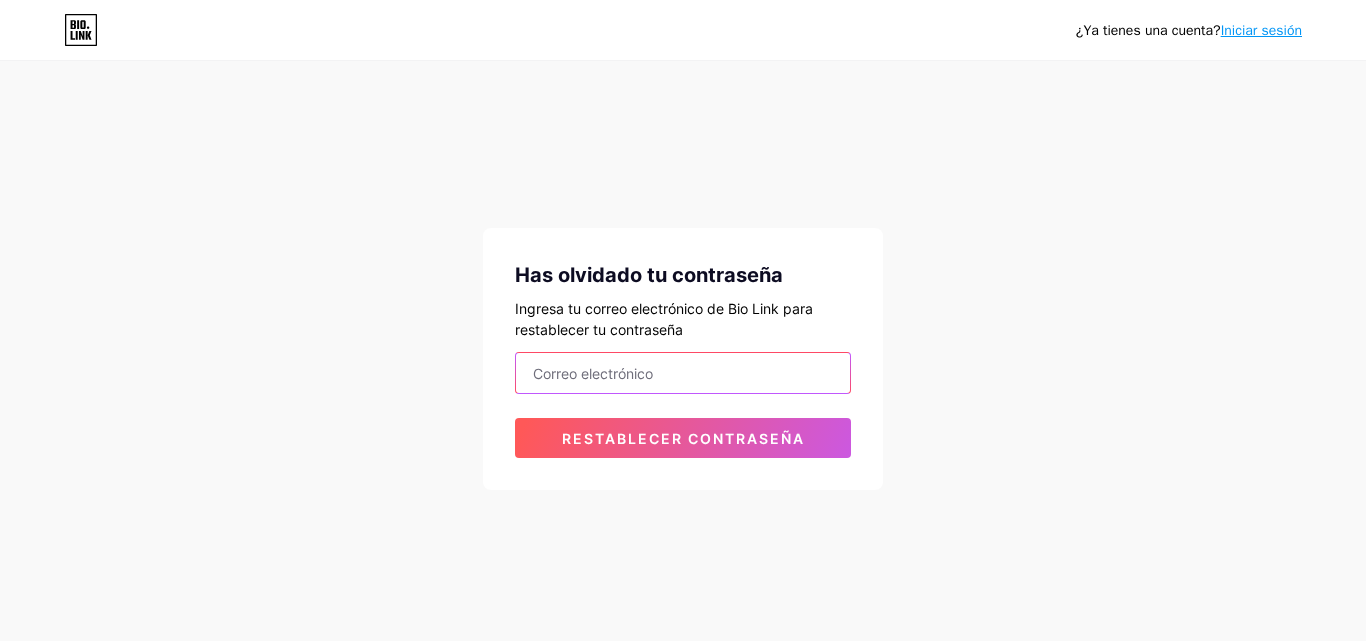 click at bounding box center (683, 373) 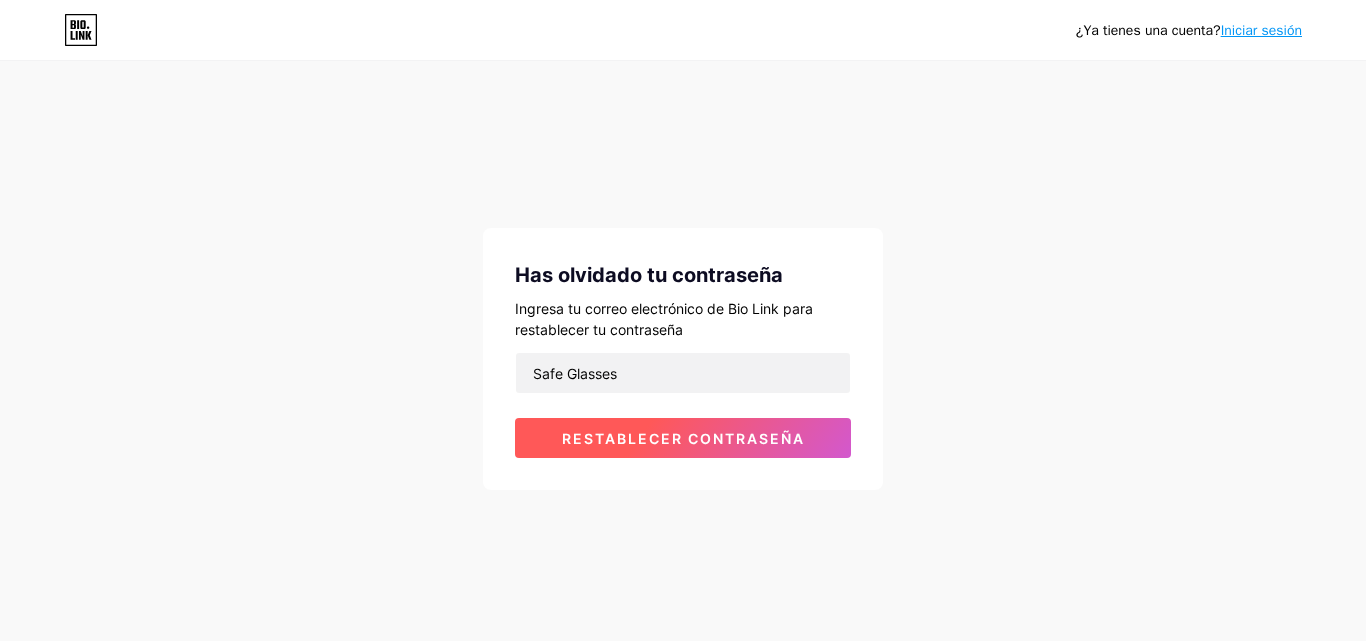 click on "Restablecer contraseña" at bounding box center [683, 438] 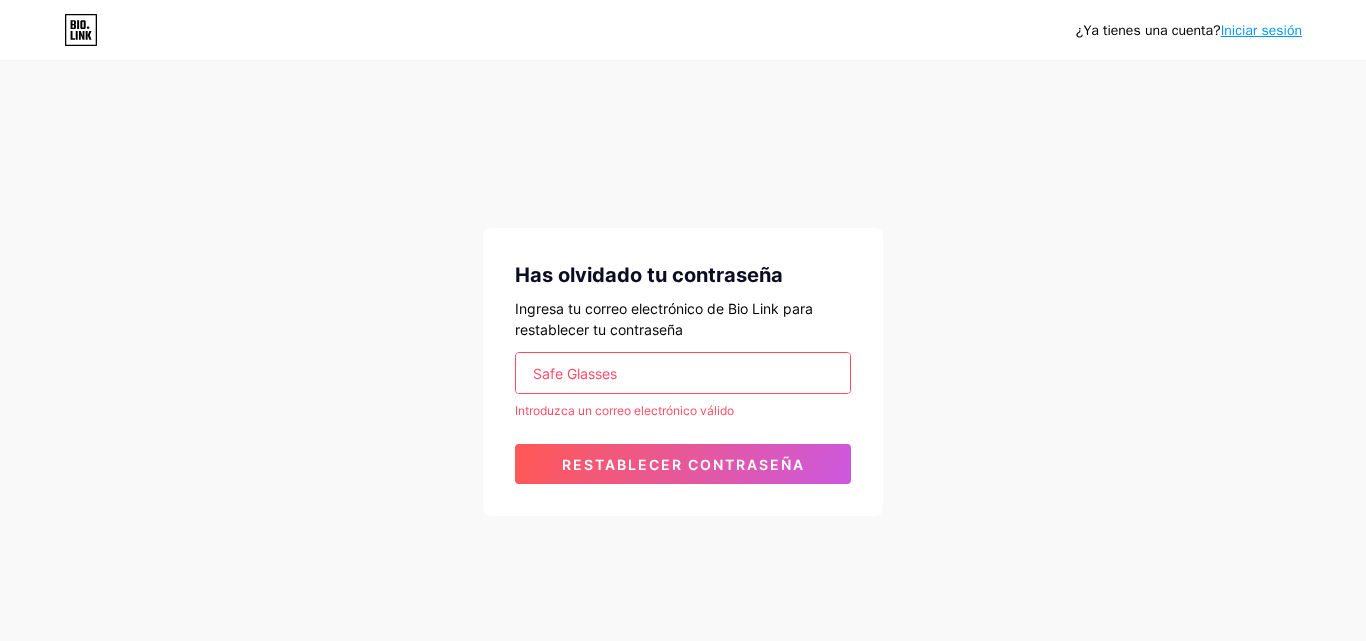 click on "Safe Glasses" at bounding box center [683, 373] 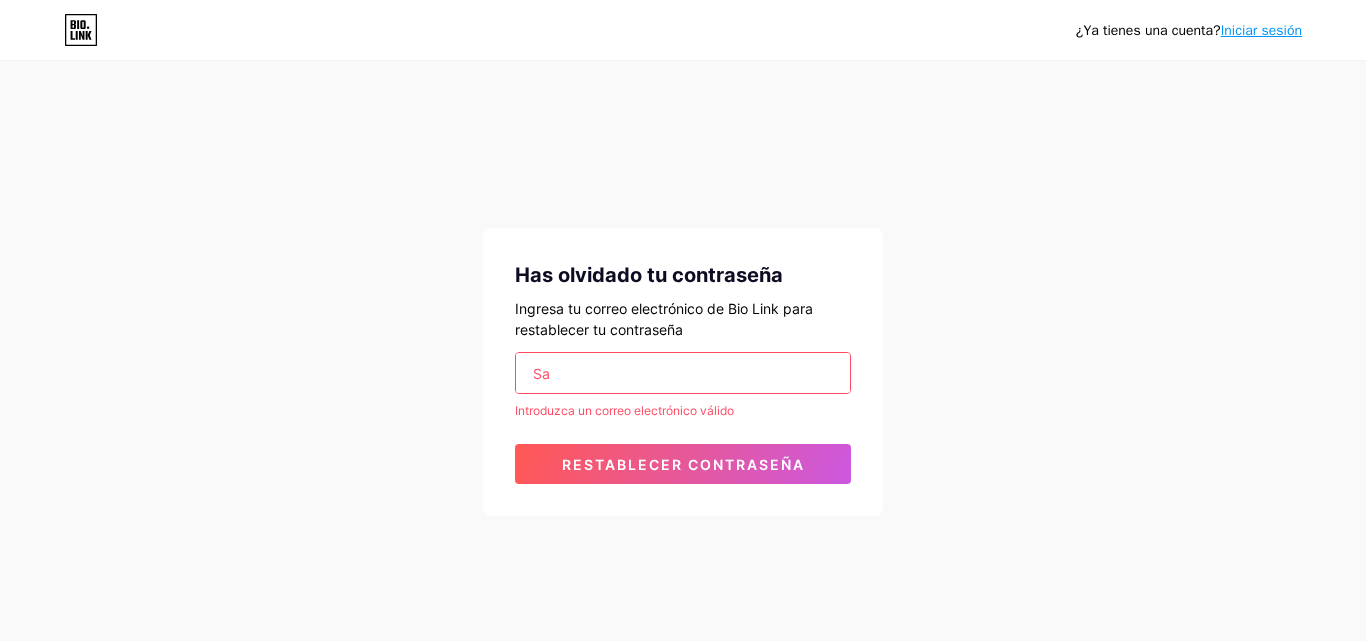 type on "S" 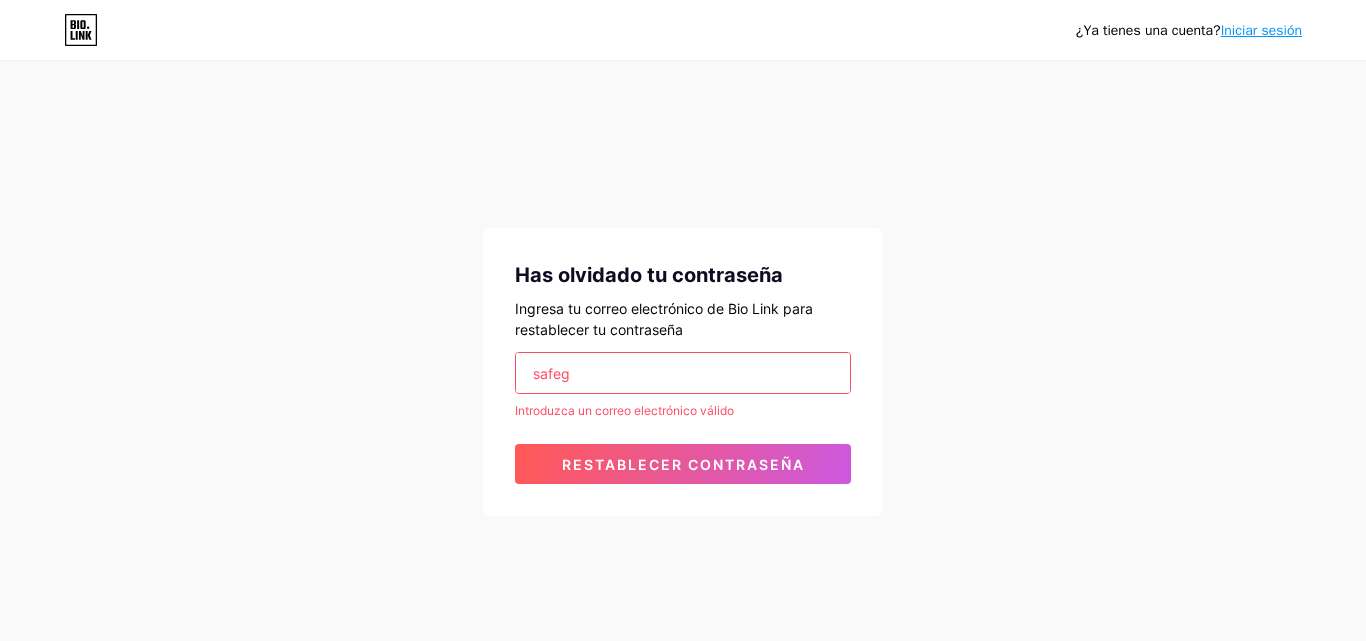 type on "[EMAIL]" 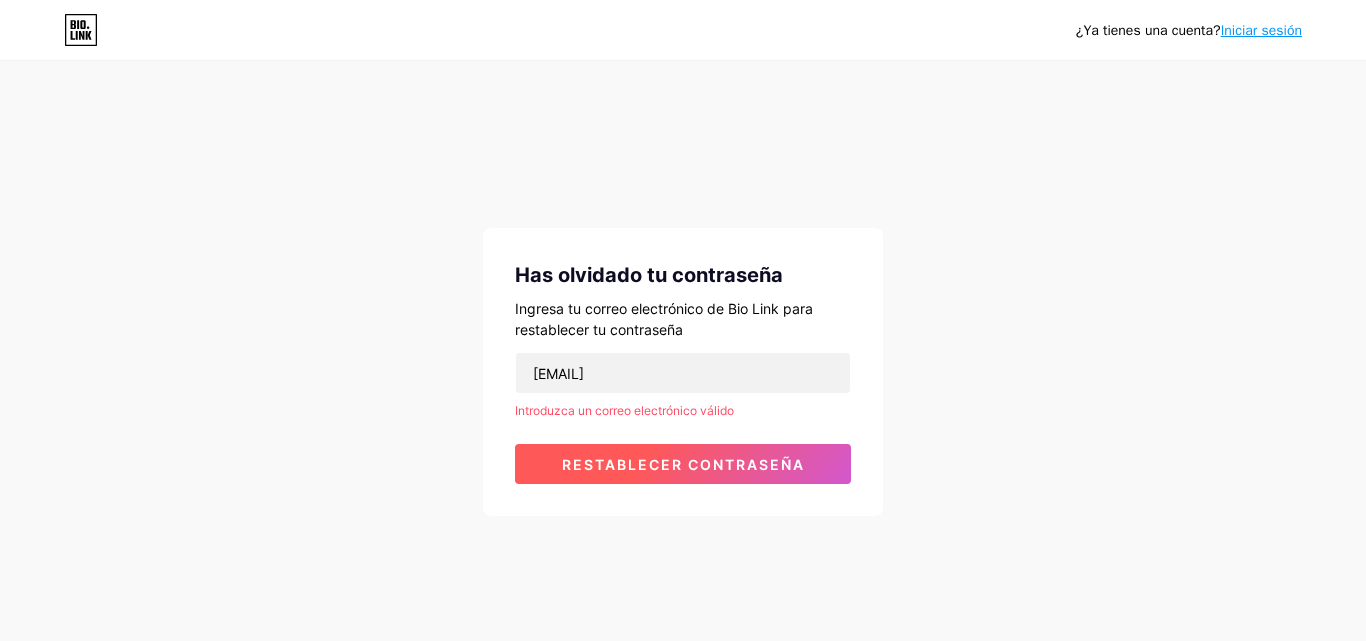 click on "Restablecer contraseña" at bounding box center (683, 464) 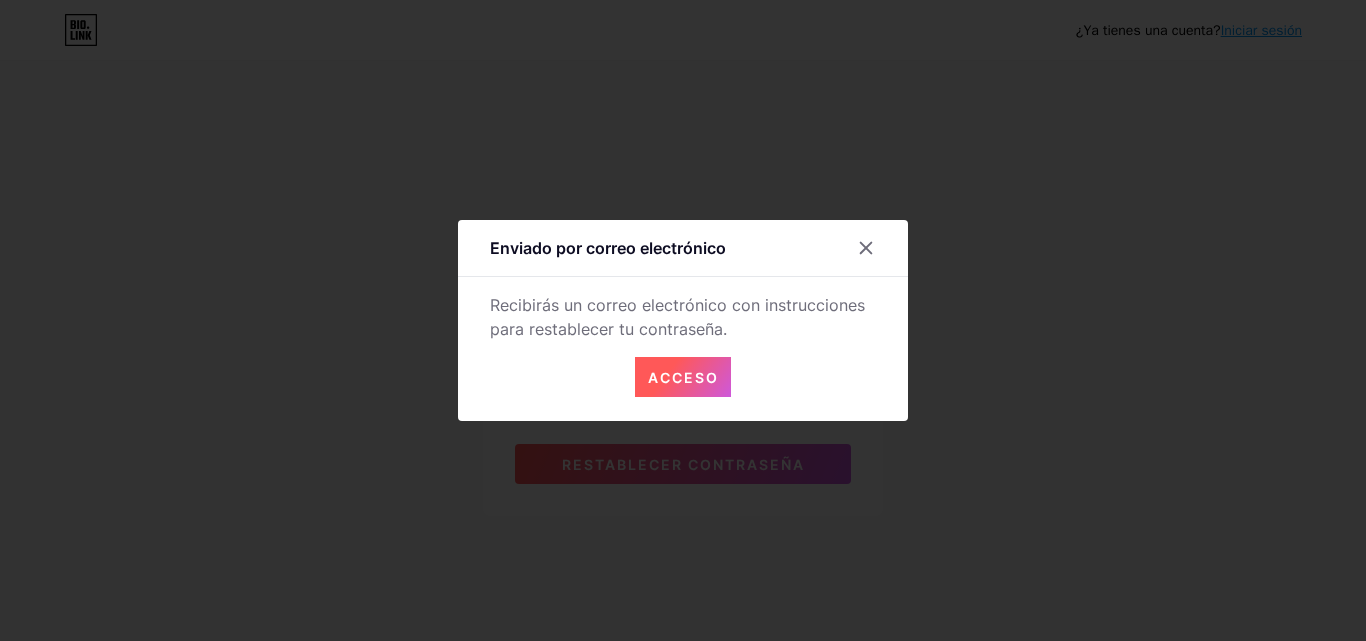 click on "Acceso" at bounding box center (683, 377) 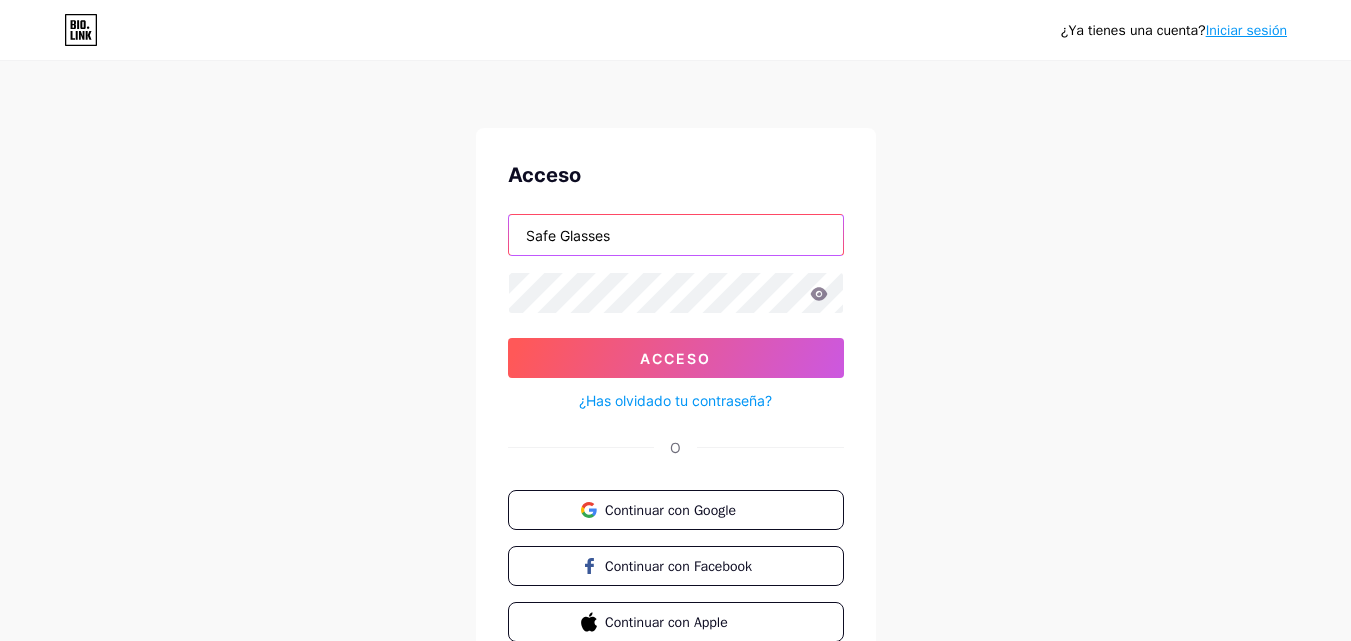 click on "Safe Glasses" at bounding box center [676, 235] 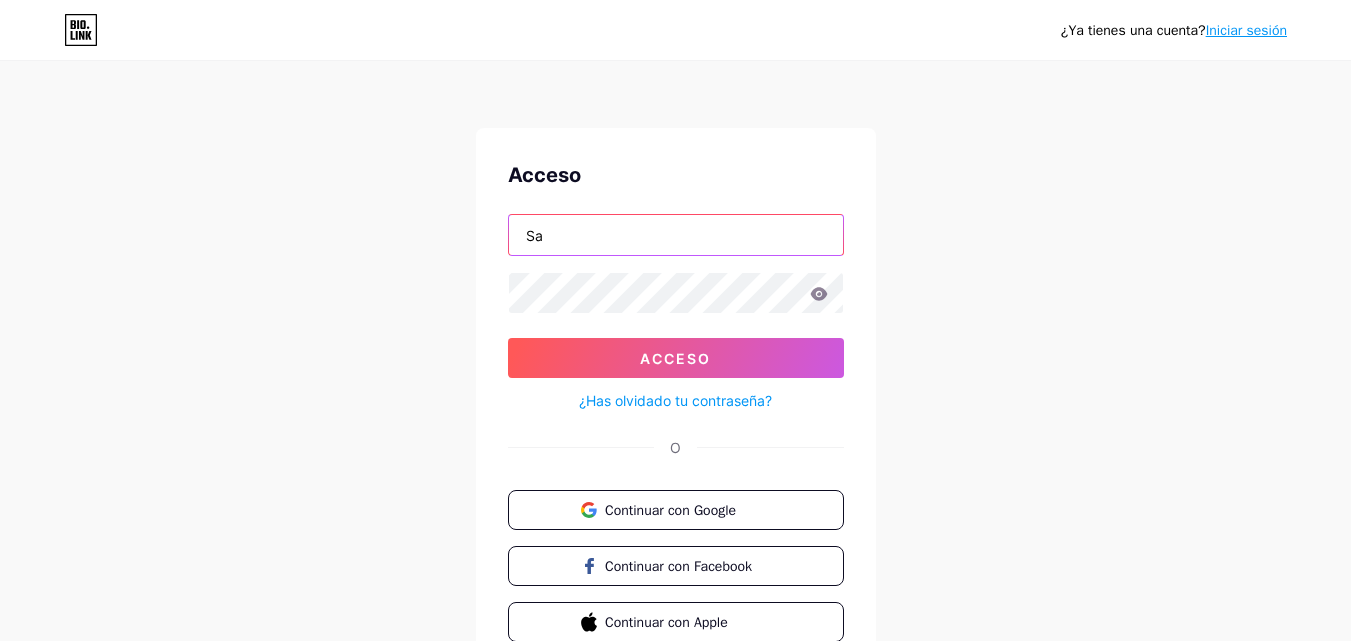 type on "S" 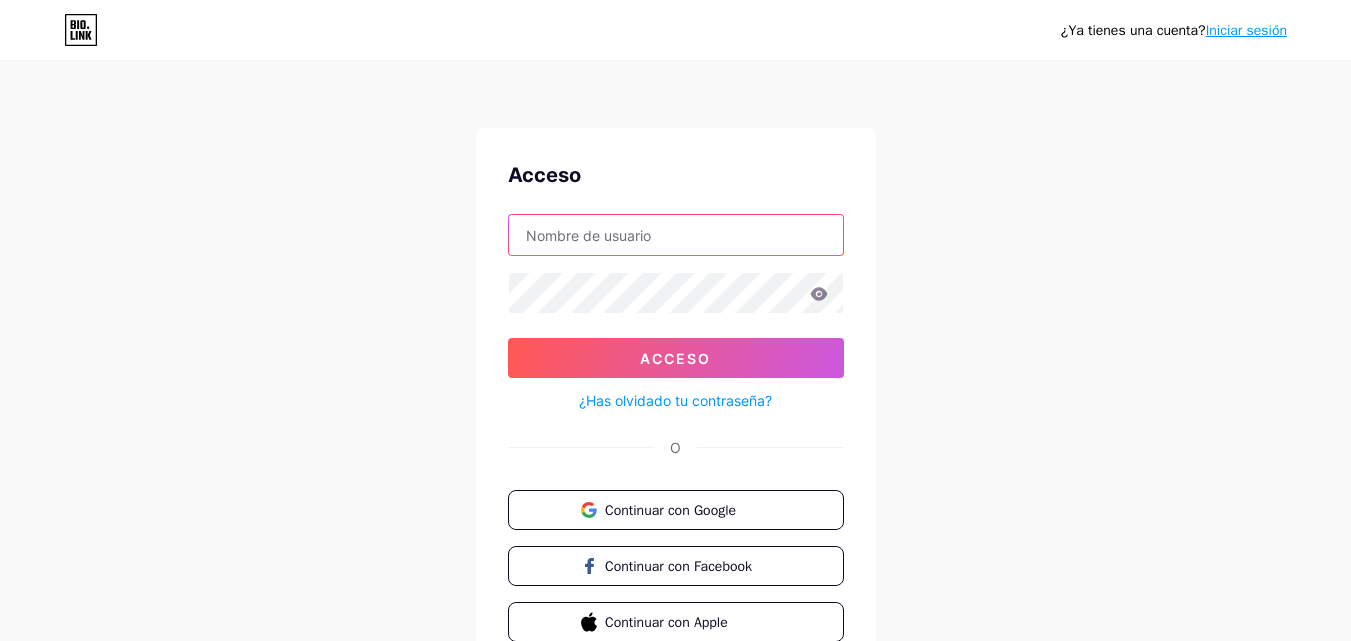 click at bounding box center (676, 235) 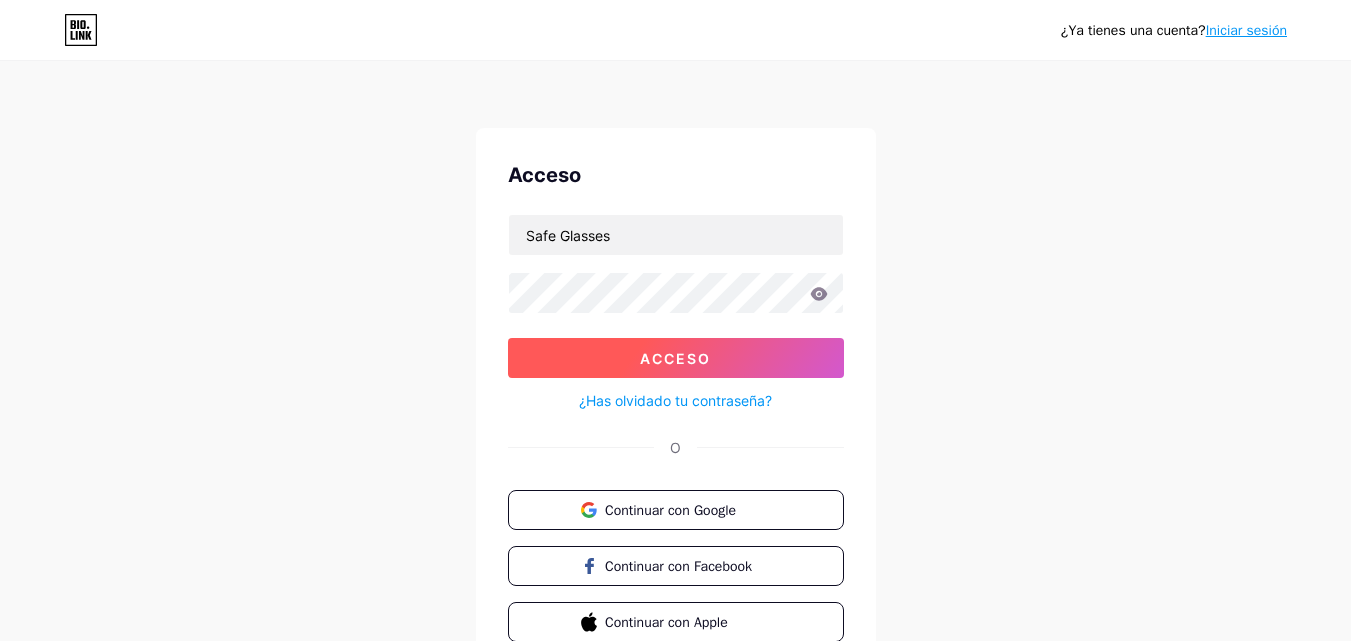 click on "Acceso" at bounding box center (676, 358) 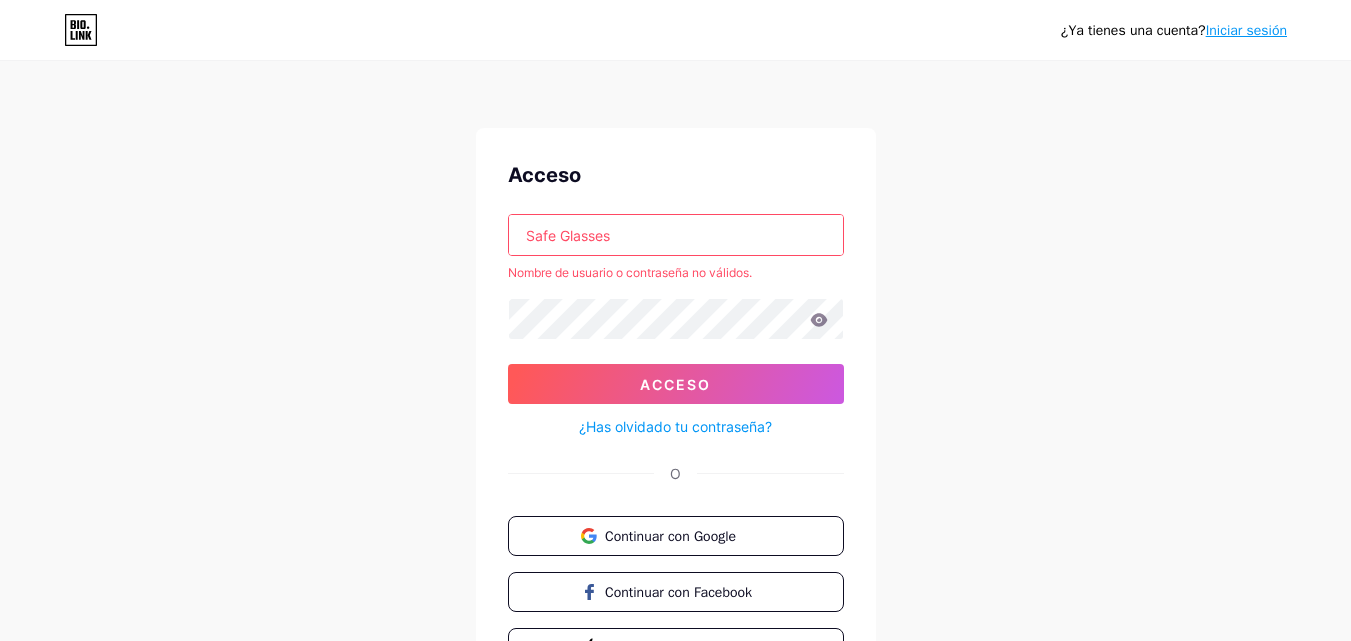 click on "Safe Glasses" at bounding box center [676, 235] 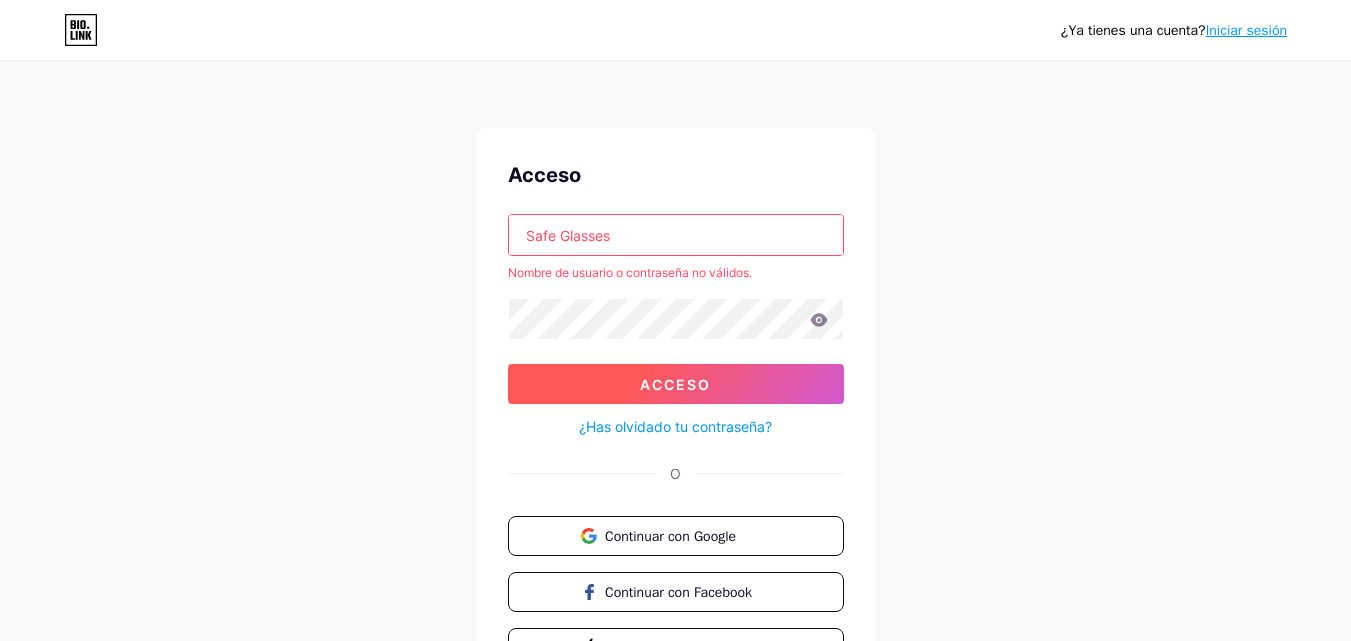 click on "Acceso" at bounding box center (676, 384) 